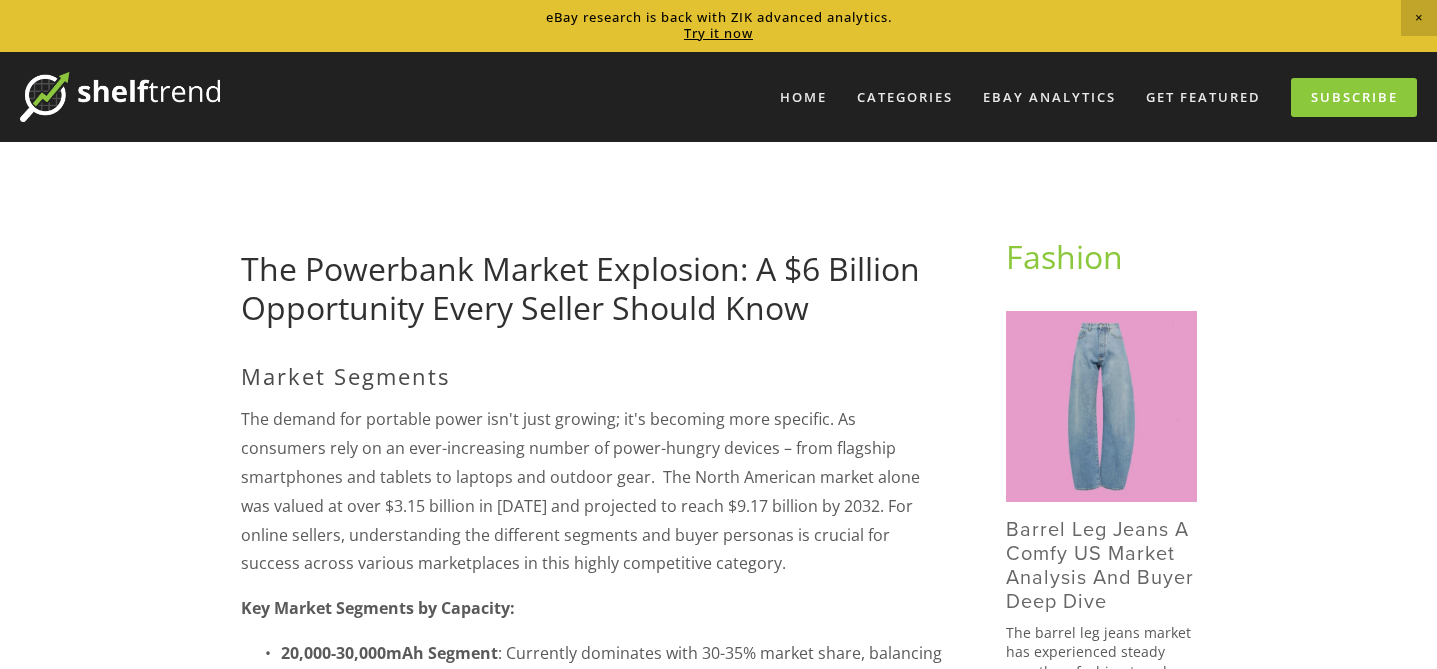 scroll, scrollTop: 2251, scrollLeft: 0, axis: vertical 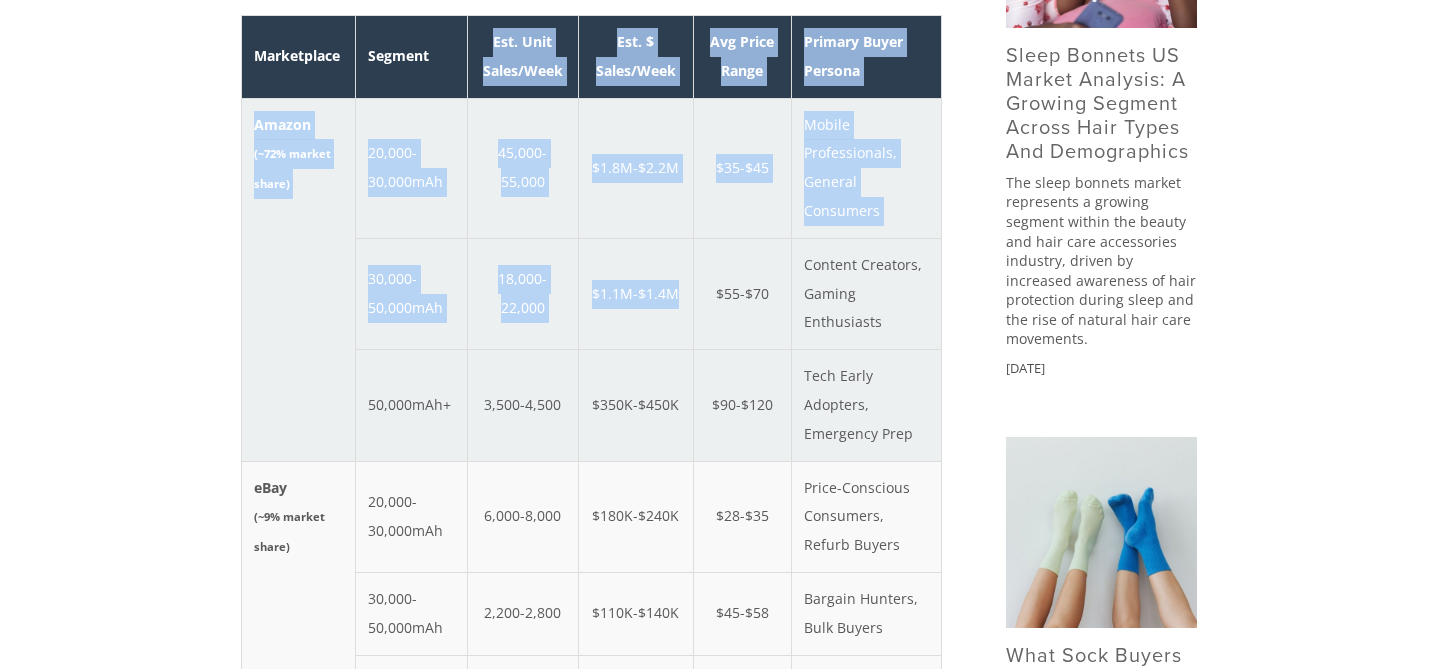 drag, startPoint x: 489, startPoint y: 51, endPoint x: 641, endPoint y: 330, distance: 317.7184 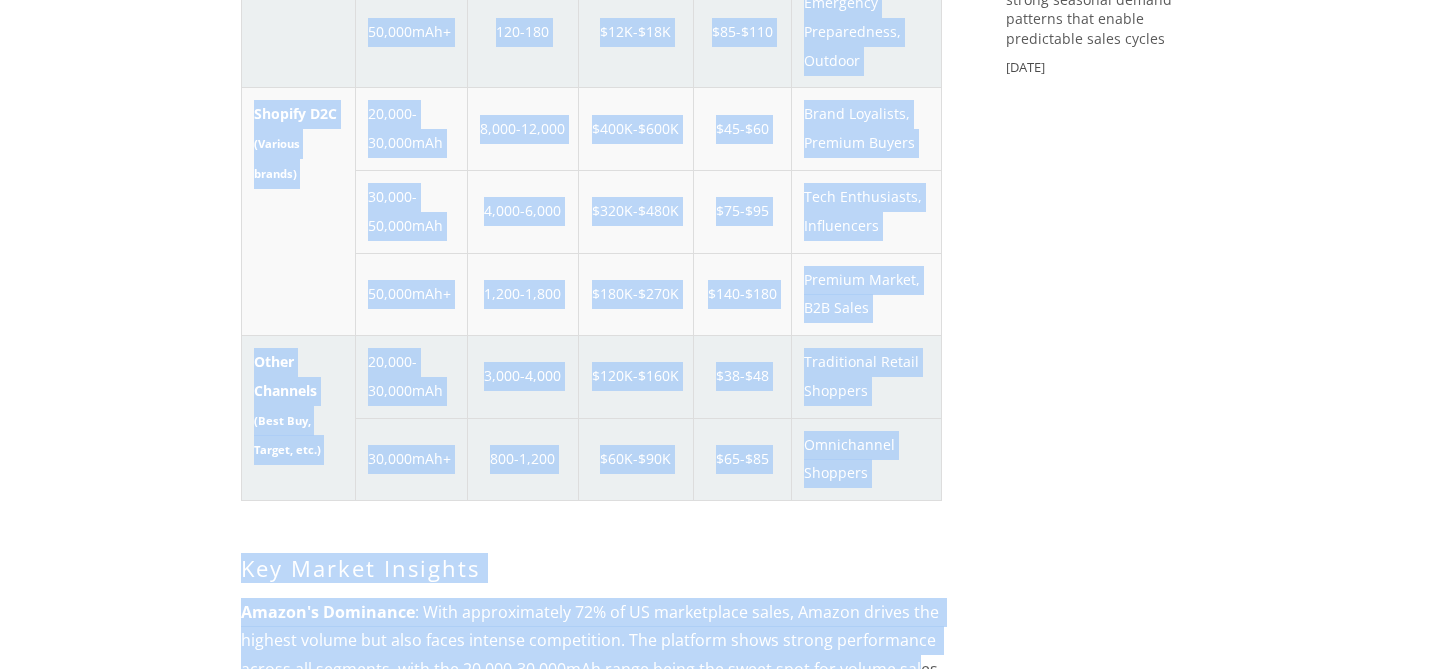 scroll, scrollTop: 2267, scrollLeft: 0, axis: vertical 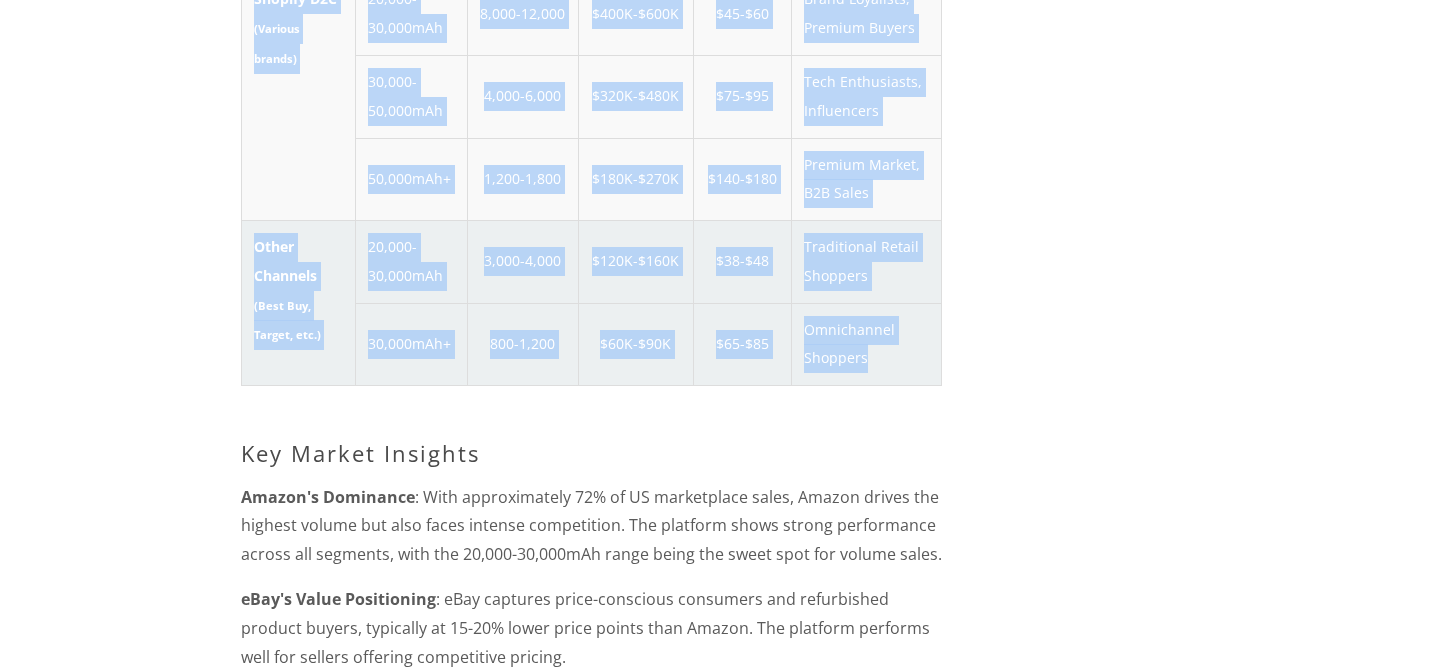 drag, startPoint x: 257, startPoint y: 53, endPoint x: 864, endPoint y: 371, distance: 685.25397 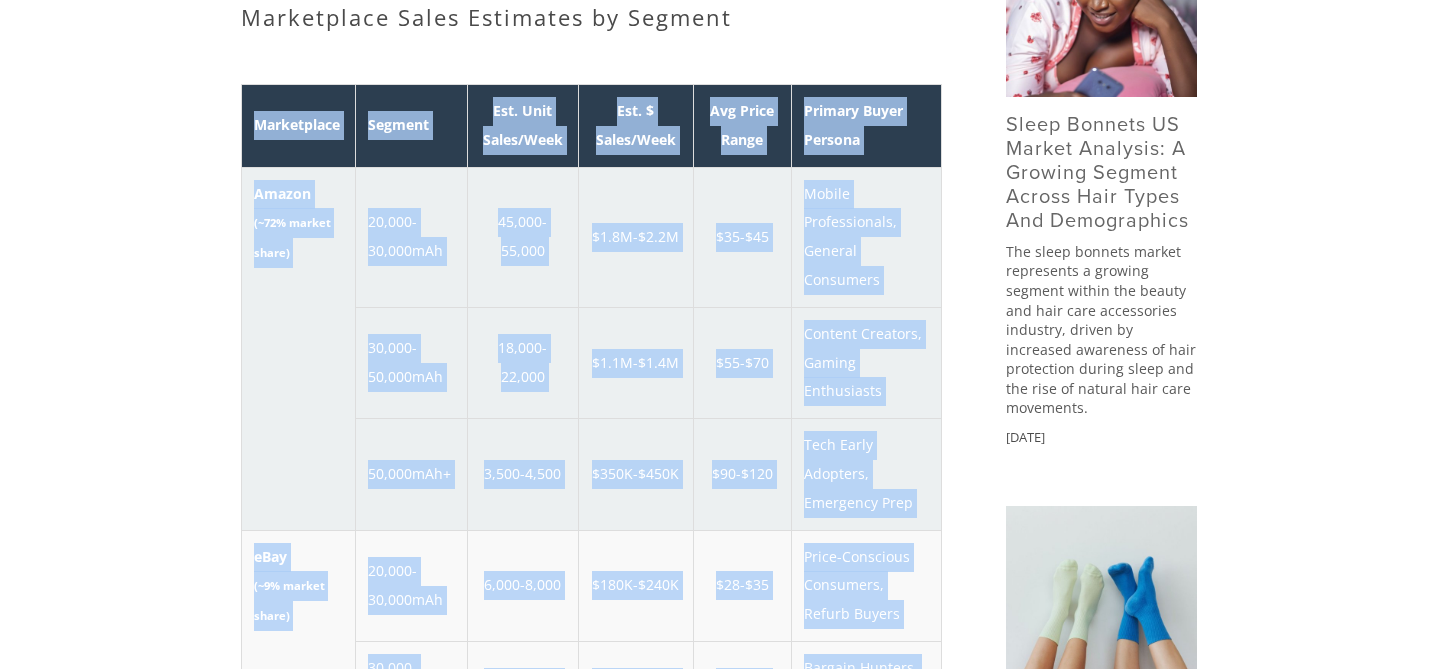 scroll, scrollTop: 1114, scrollLeft: 0, axis: vertical 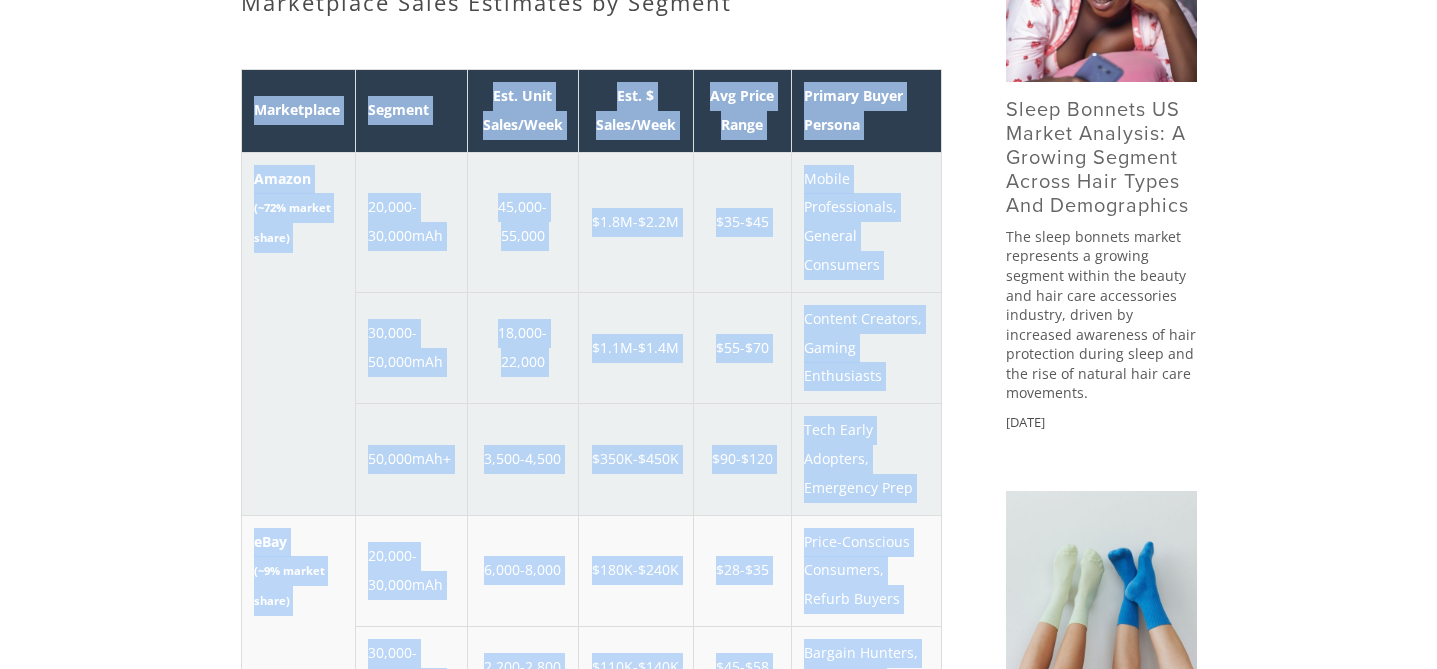 copy on "Marketplace
Segment
Est. Unit Sales/Week
Est. $ Sales/Week
Avg Price Range
Primary Buyer Persona
Amazon (~72% market share)
20,000-30,000mAh
45,000-55,000
$1.8M-$2.2M
$35-$45
Mobile Professionals, General Consumers
30,000-50,000mAh
18,000-22,000
$1.1M-$1.4M
$55-$70
Content Creators, Gaming Enthusiasts
50,000mAh+
3,500-4,500
$350K-$450K
$90-$120
Tech Early Adopters, Emergency Prep
eBay (~9% market share)
20,000-30,000mAh
6,000-8,000
$180K-$240K
$28-$35
Price-Conscious Consumers, Refurb Buyers
30,000-50,000mAh
2,200-2,800
$110K-$140K
$45-$58
Bargain Hunters, Bulk Buyers
50,000mAh+
400-600
$32K-$48K
$75-$95
Collectors, Specialty Use Cases
Walmart (~2% market share)
20,000-30,000mAh
1,800-2,400
$65K-$85K
$32-$40
Value Shoppers, Mainstream Consumers
30,000-50,000mAh
600-800
$35K-$45K
$50-$65
Rural/Suburban Professionals
50,000mAh+
120-180
$12K-$18K
$85-$110
Emergency Preparedness, Outdoor
Shopify D2C (Var..." 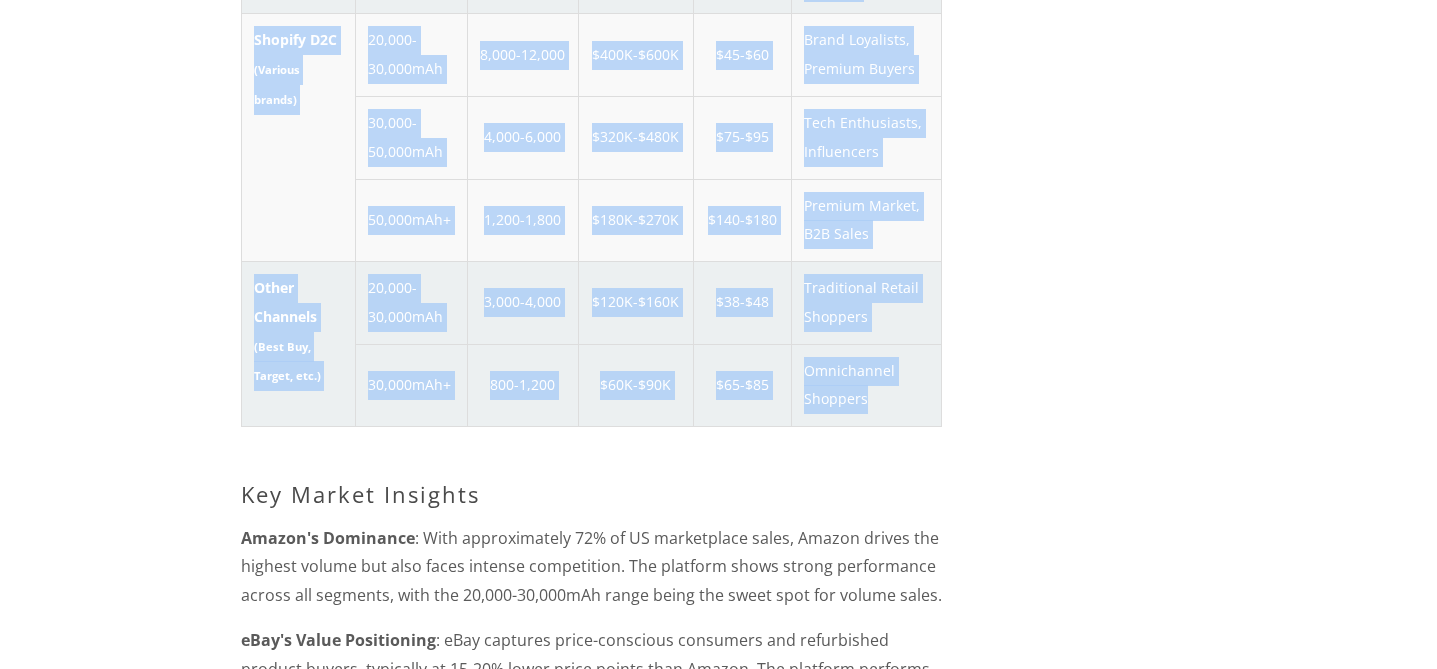 scroll, scrollTop: 2161, scrollLeft: 0, axis: vertical 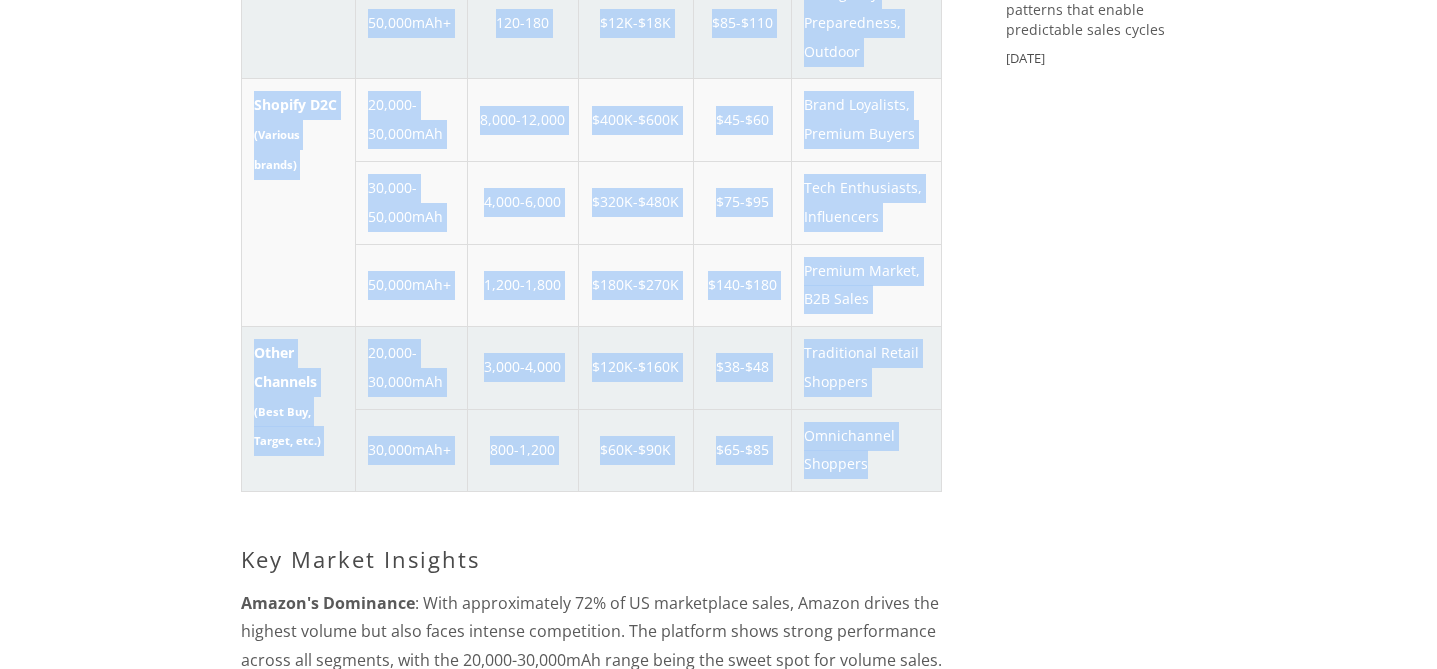 click on "$140-$180" at bounding box center (742, 285) 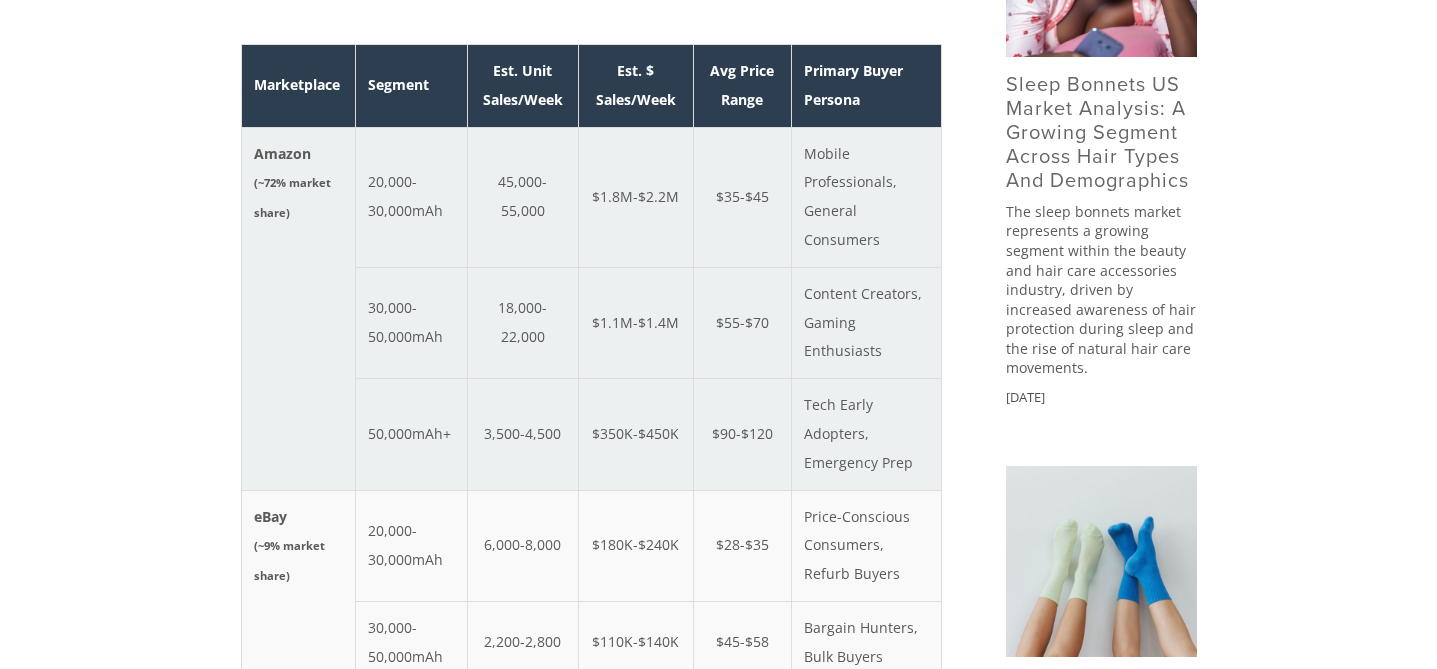 scroll, scrollTop: 1072, scrollLeft: 0, axis: vertical 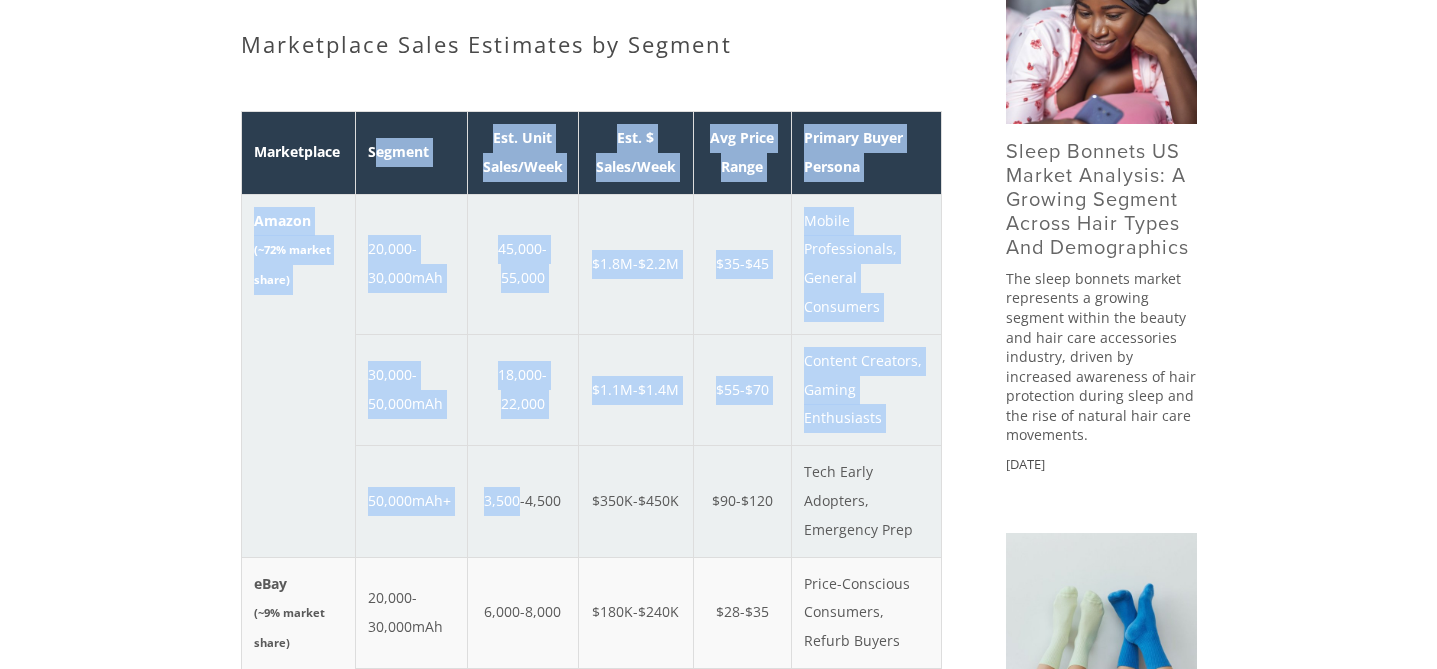 drag, startPoint x: 377, startPoint y: 147, endPoint x: 521, endPoint y: 499, distance: 380.31564 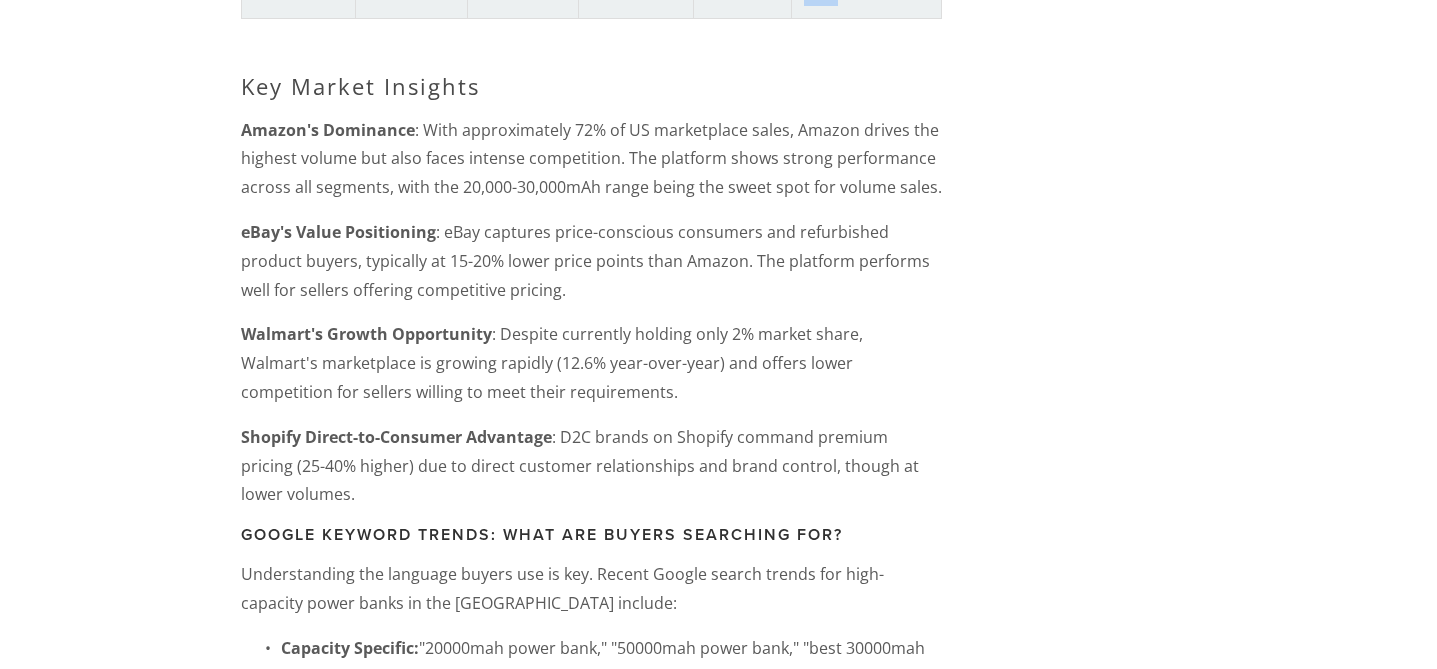 scroll, scrollTop: 2599, scrollLeft: 0, axis: vertical 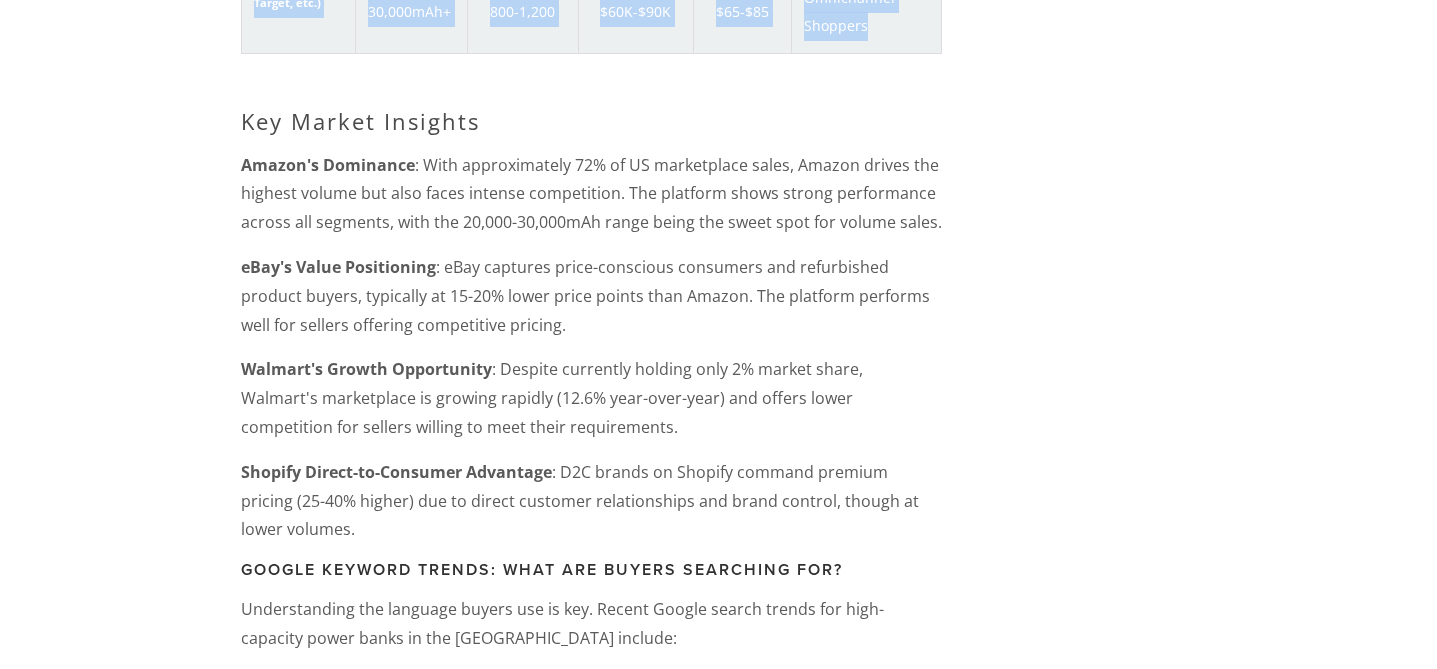 drag, startPoint x: 254, startPoint y: 145, endPoint x: 882, endPoint y: 31, distance: 638.26324 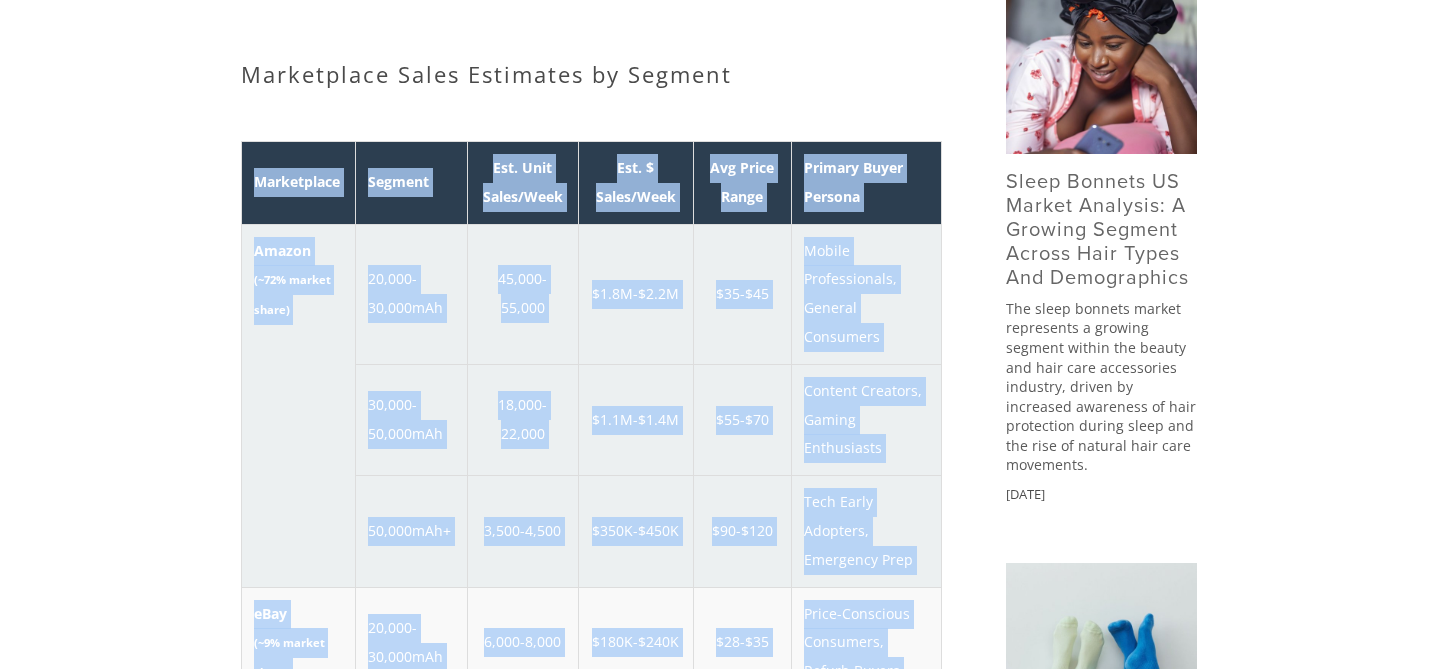 scroll, scrollTop: 733, scrollLeft: 0, axis: vertical 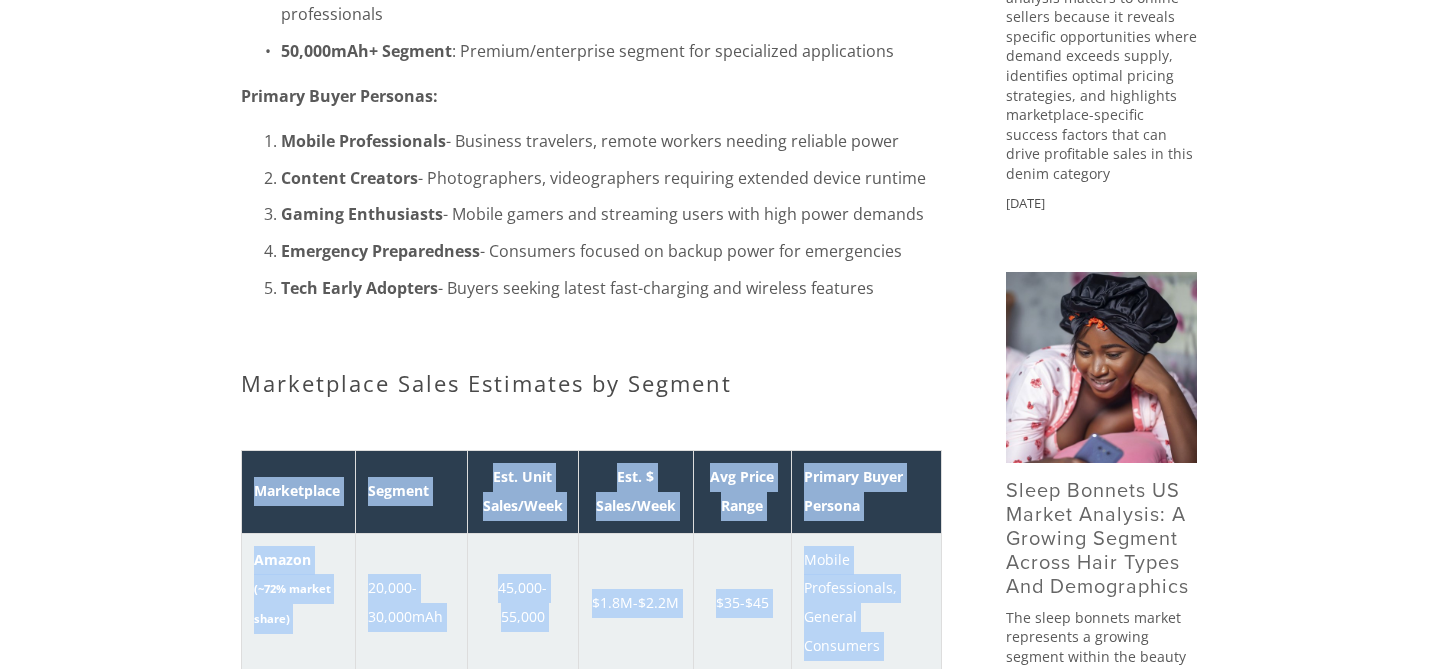 copy on "Marketplace
Segment
Est. Unit Sales/Week
Est. $ Sales/Week
Avg Price Range
Primary Buyer Persona
Amazon (~72% market share)
20,000-30,000mAh
45,000-55,000
$1.8M-$2.2M
$35-$45
Mobile Professionals, General Consumers
30,000-50,000mAh
18,000-22,000
$1.1M-$1.4M
$55-$70
Content Creators, Gaming Enthusiasts
50,000mAh+
3,500-4,500
$350K-$450K
$90-$120
Tech Early Adopters, Emergency Prep
eBay (~9% market share)
20,000-30,000mAh
6,000-8,000
$180K-$240K
$28-$35
Price-Conscious Consumers, Refurb Buyers
30,000-50,000mAh
2,200-2,800
$110K-$140K
$45-$58
Bargain Hunters, Bulk Buyers
50,000mAh+
400-600
$32K-$48K
$75-$95
Collectors, Specialty Use Cases
Walmart (~2% market share)
20,000-30,000mAh
1,800-2,400
$65K-$85K
$32-$40
Value Shoppers, Mainstream Consumers
30,000-50,000mAh
600-800
$35K-$45K
$50-$65
Rural/Suburban Professionals
50,000mAh+
120-180
$12K-$18K
$85-$110
Emergency Preparedness, Outdoor
Shopify D2C (Var..." 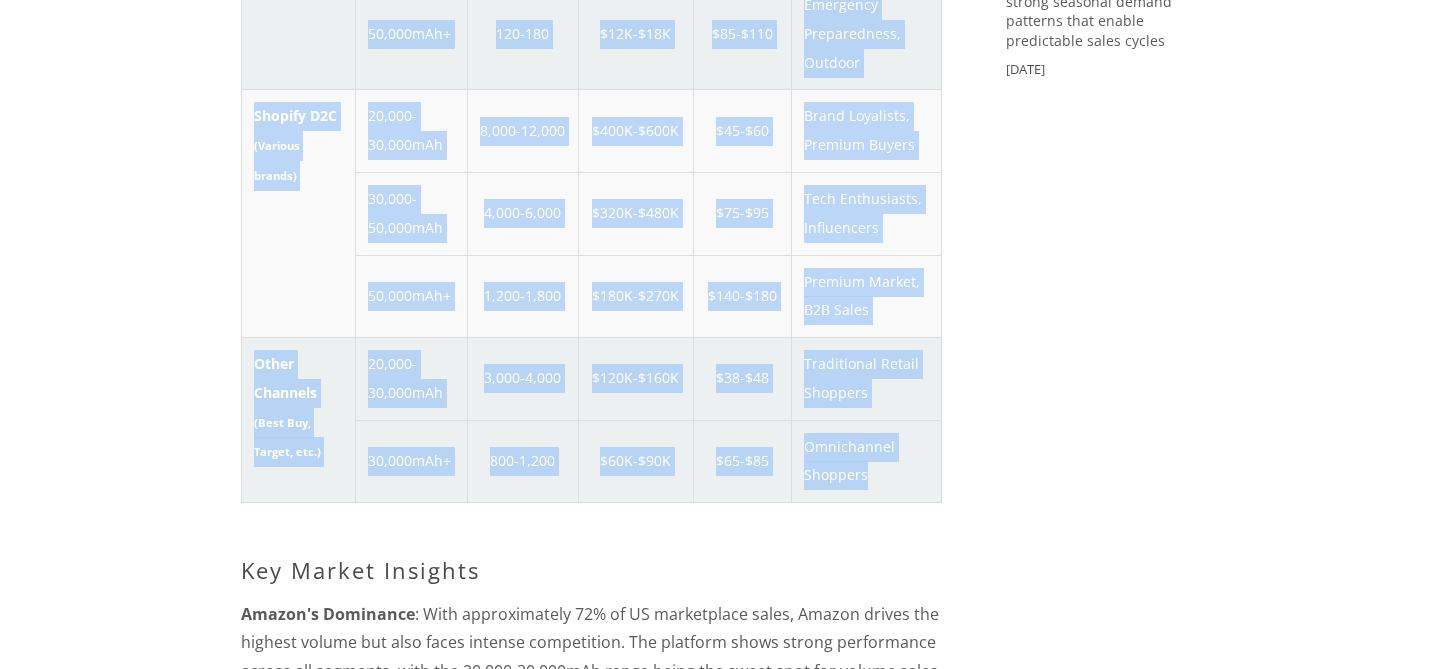 scroll, scrollTop: 2156, scrollLeft: 0, axis: vertical 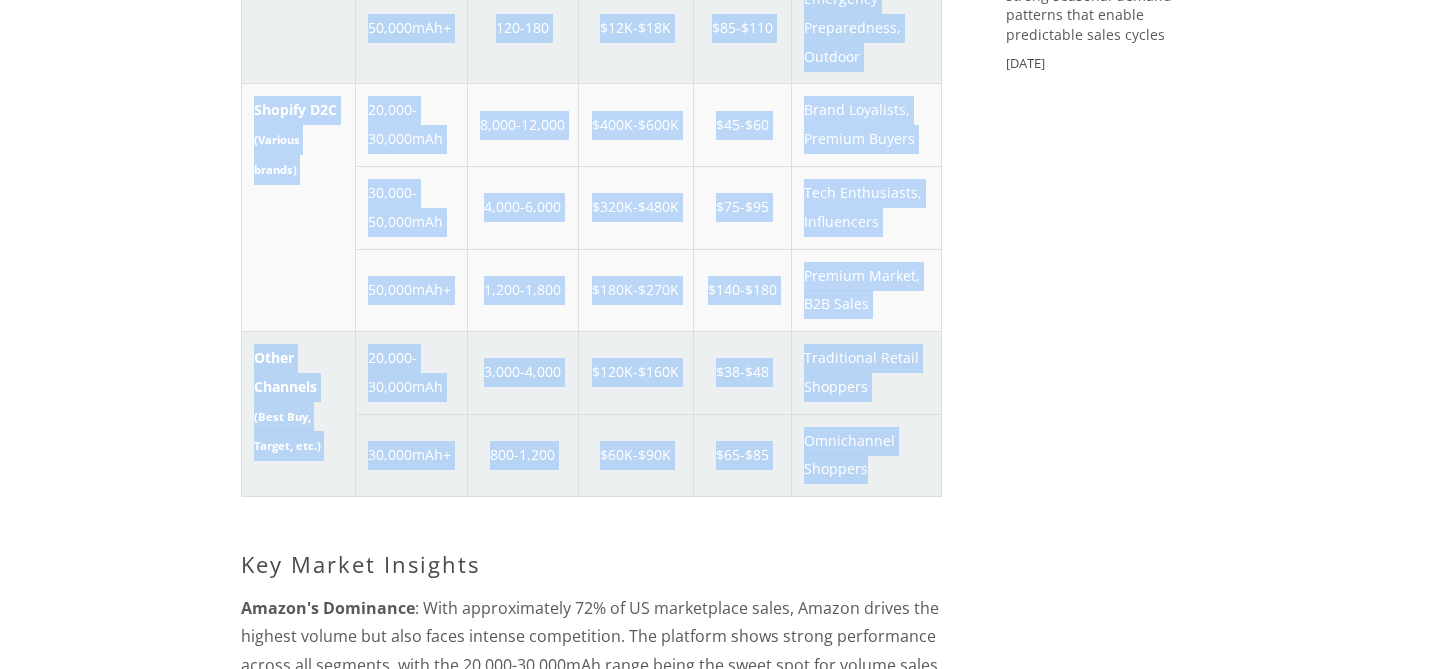 copy on "Marketplace
Segment
Est. Unit Sales/Week
Est. $ Sales/Week
Avg Price Range
Primary Buyer Persona
Amazon (~72% market share)
20,000-30,000mAh
45,000-55,000
$1.8M-$2.2M
$35-$45
Mobile Professionals, General Consumers
30,000-50,000mAh
18,000-22,000
$1.1M-$1.4M
$55-$70
Content Creators, Gaming Enthusiasts
50,000mAh+
3,500-4,500
$350K-$450K
$90-$120
Tech Early Adopters, Emergency Prep
eBay (~9% market share)
20,000-30,000mAh
6,000-8,000
$180K-$240K
$28-$35
Price-Conscious Consumers, Refurb Buyers
30,000-50,000mAh
2,200-2,800
$110K-$140K
$45-$58
Bargain Hunters, Bulk Buyers
50,000mAh+
400-600
$32K-$48K
$75-$95
Collectors, Specialty Use Cases
Walmart (~2% market share)
20,000-30,000mAh
1,800-2,400
$65K-$85K
$32-$40
Value Shoppers, Mainstream Consumers
30,000-50,000mAh
600-800
$35K-$45K
$50-$65
Rural/Suburban Professionals
50,000mAh+
120-180
$12K-$18K
$85-$110
Emergency Preparedness, Outdoor
Shopify D2C (Var..." 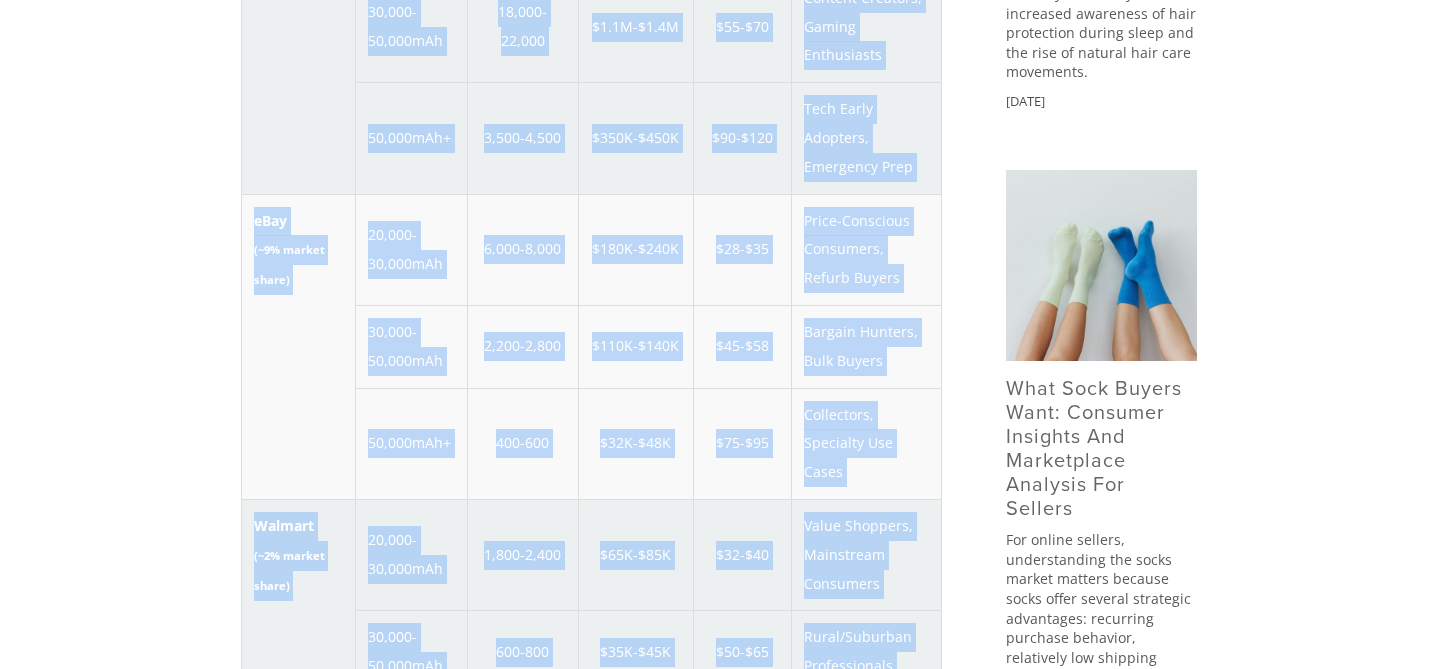 scroll, scrollTop: 1276, scrollLeft: 0, axis: vertical 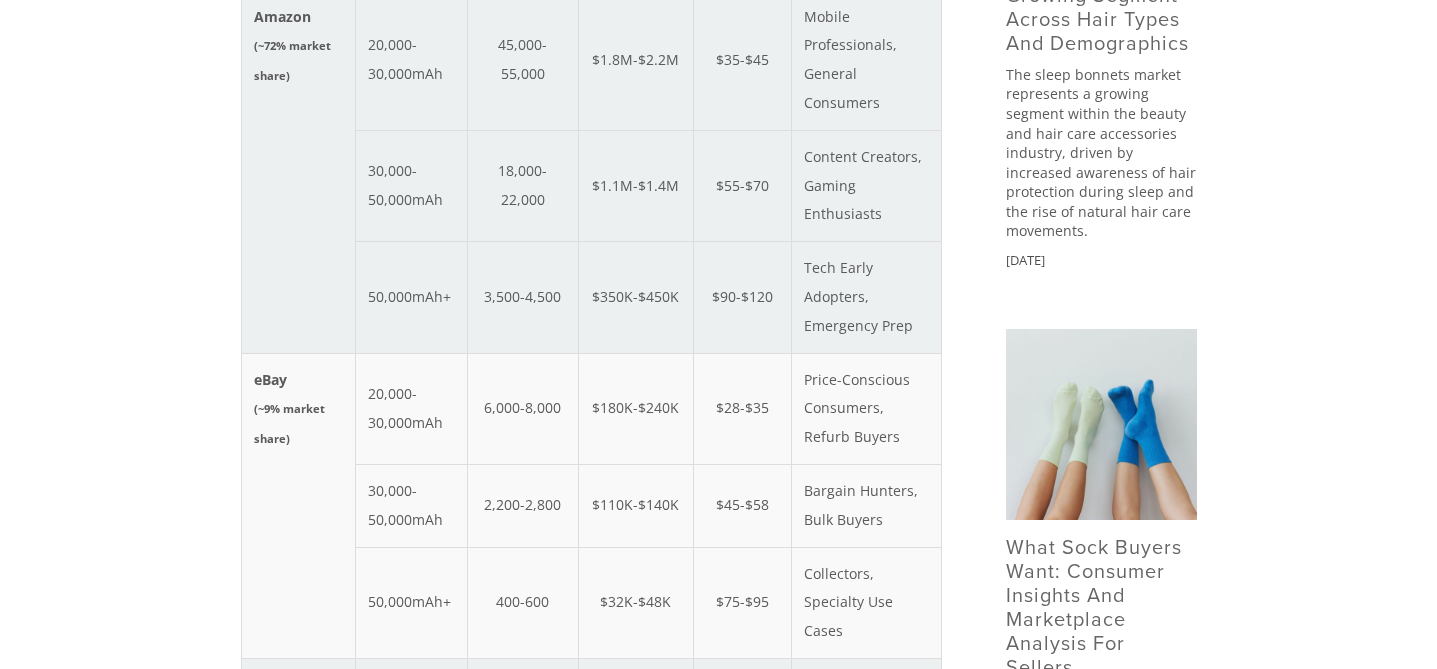 click on "$28-$35" at bounding box center [742, 408] 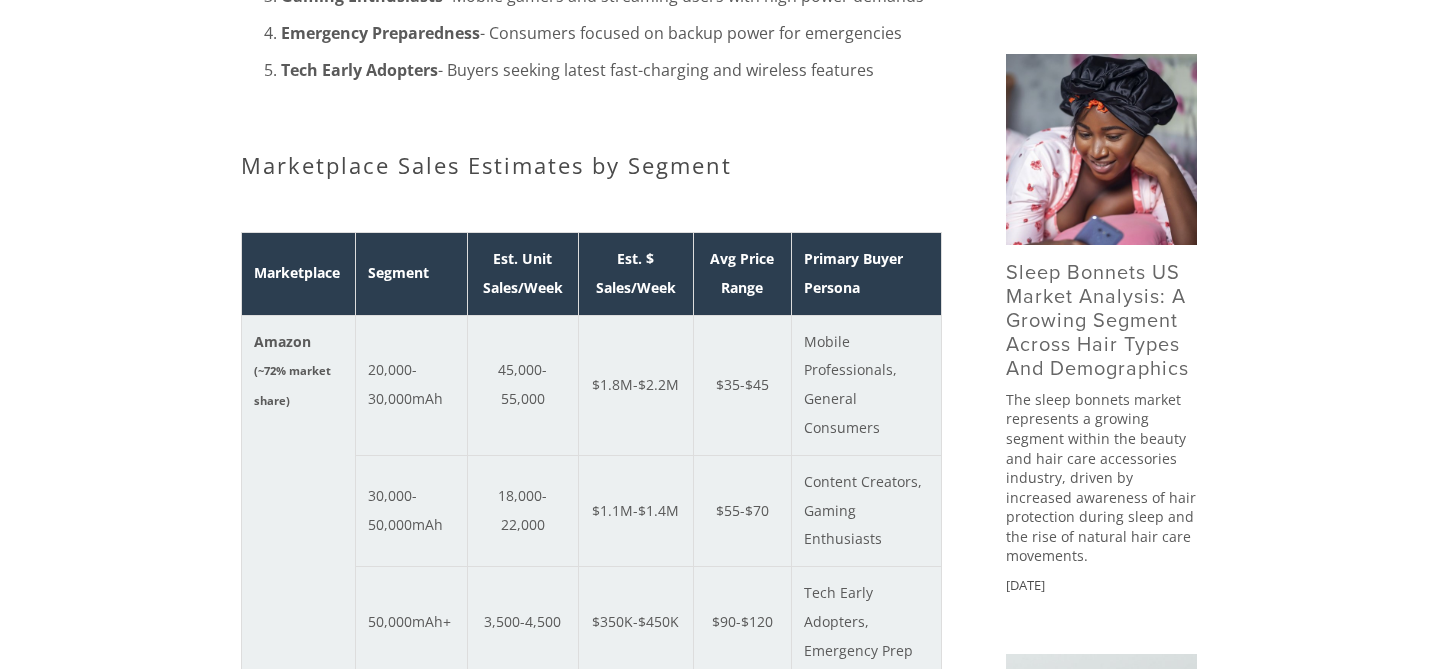 scroll, scrollTop: 988, scrollLeft: 0, axis: vertical 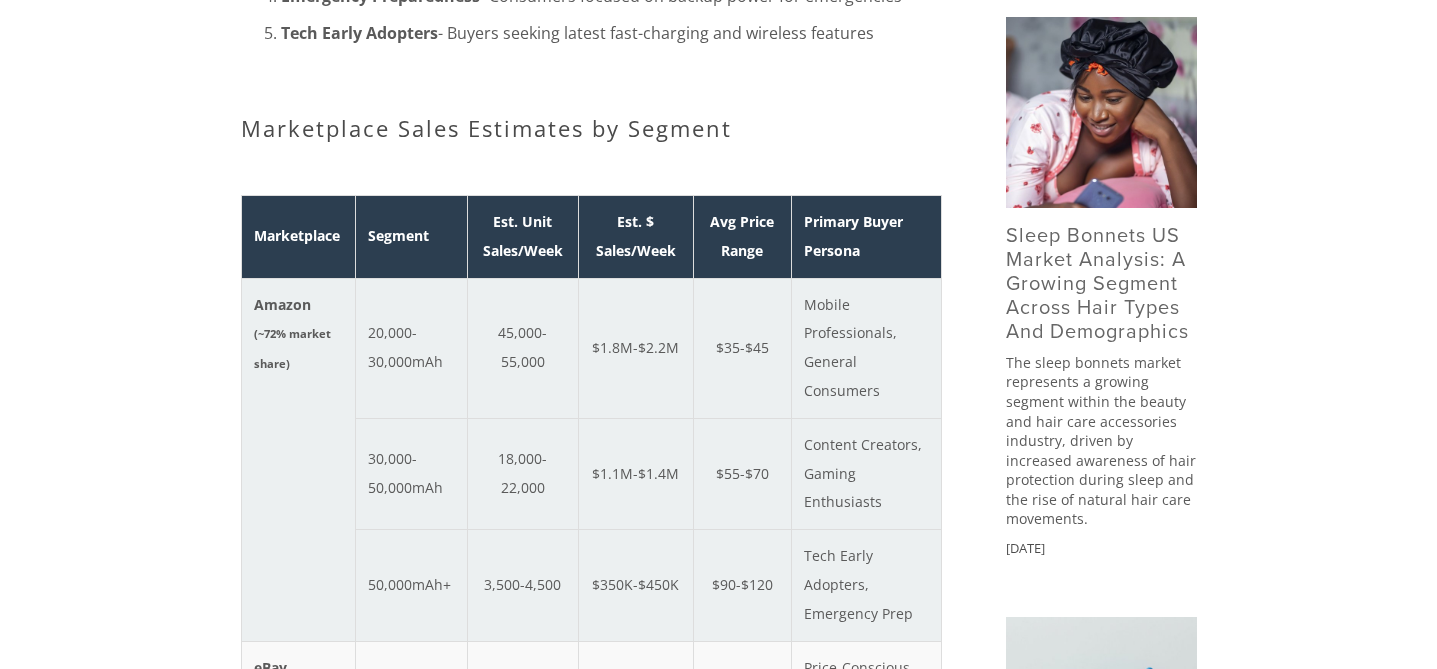 click on "Marketplace" at bounding box center [298, 237] 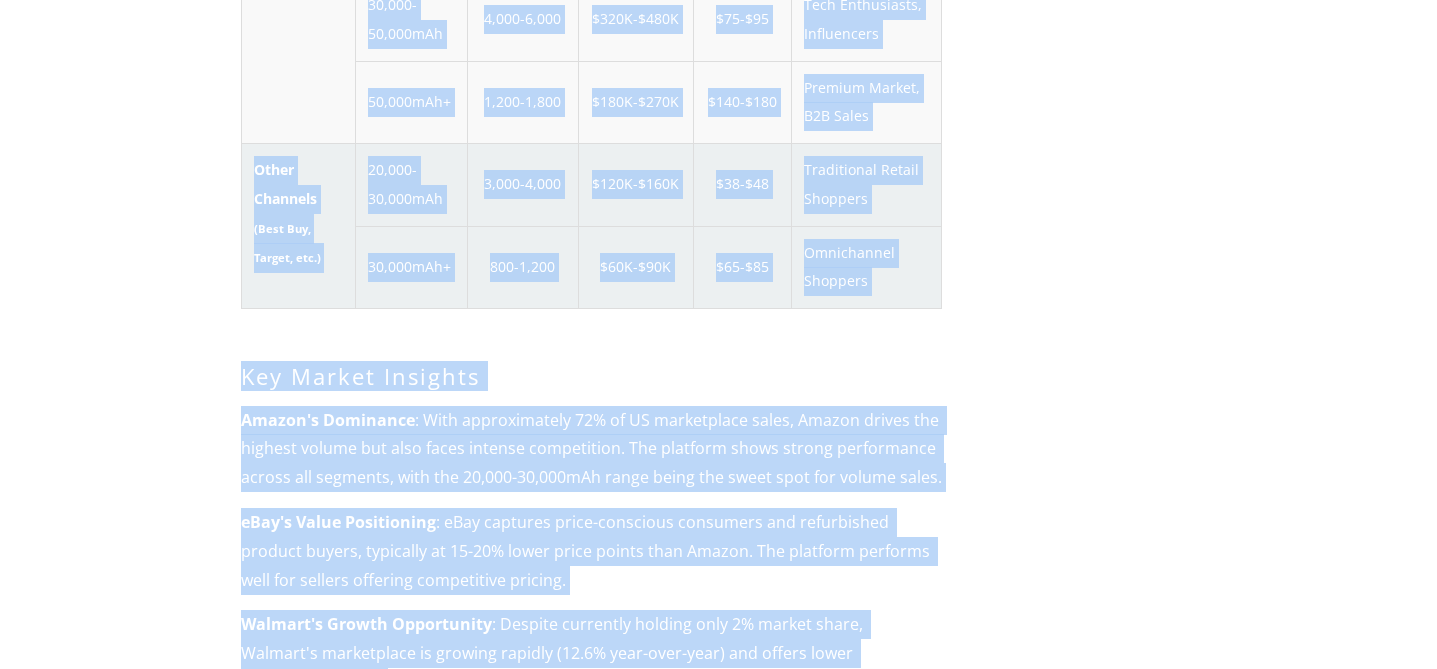 scroll, scrollTop: 2389, scrollLeft: 0, axis: vertical 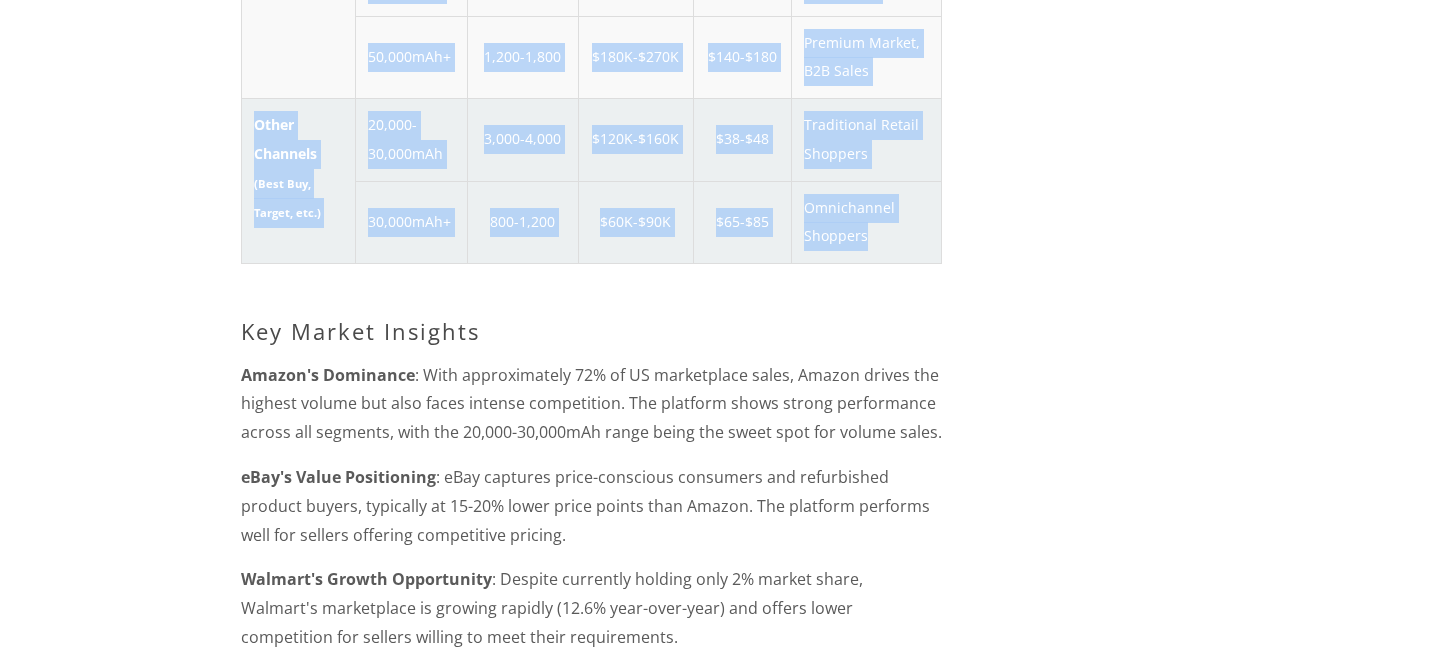 drag, startPoint x: 250, startPoint y: 236, endPoint x: 883, endPoint y: 235, distance: 633.0008 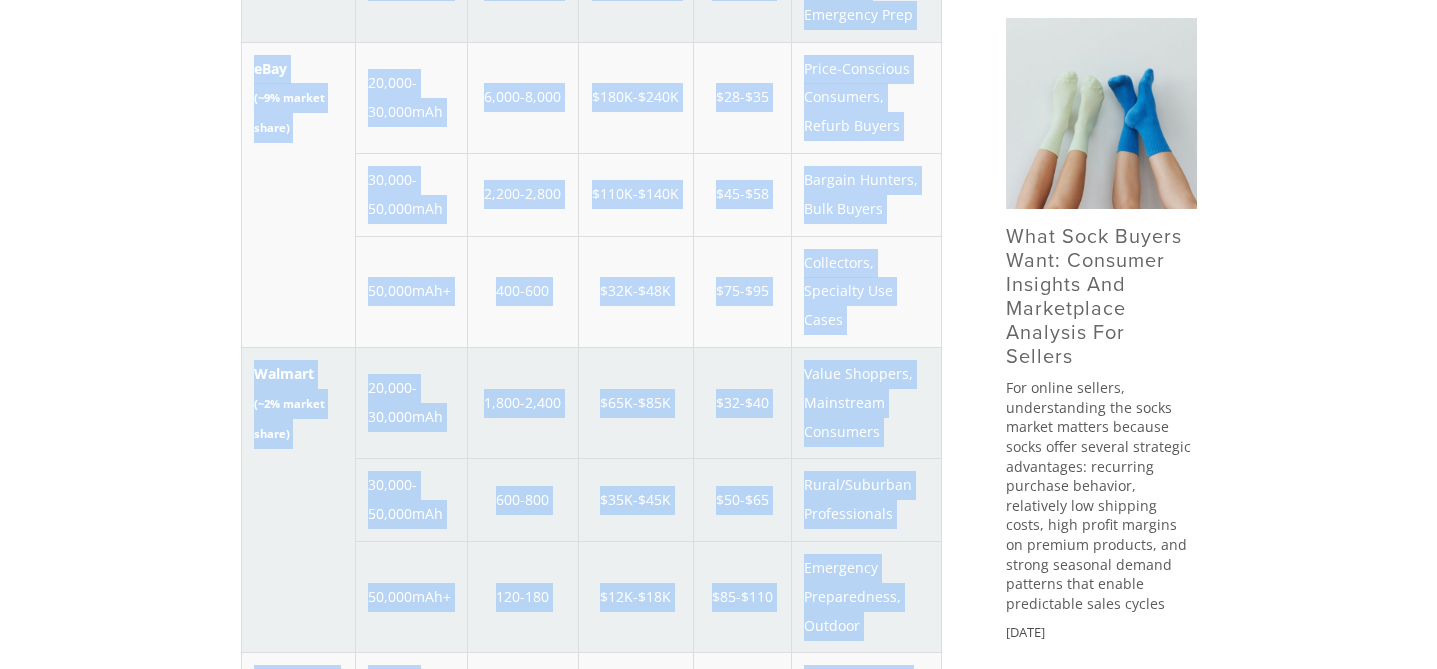 scroll, scrollTop: 1498, scrollLeft: 0, axis: vertical 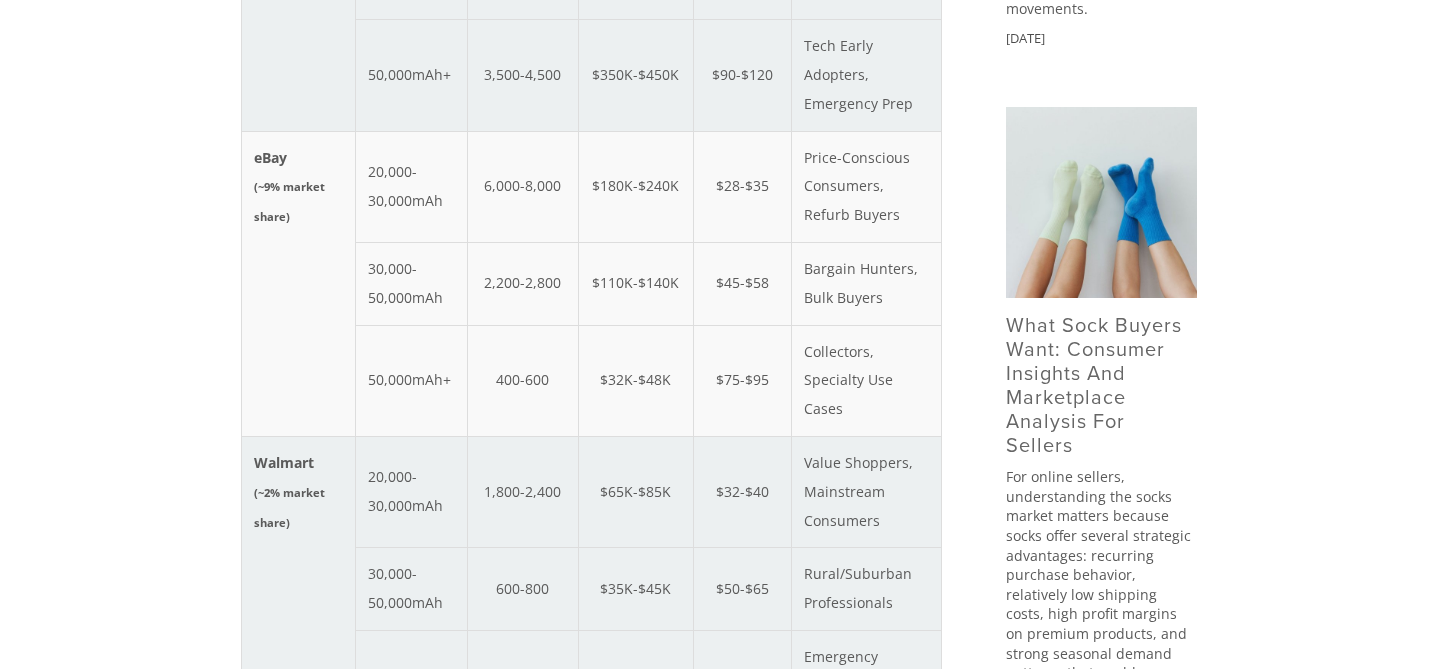 click on "$45-$58" at bounding box center (742, 283) 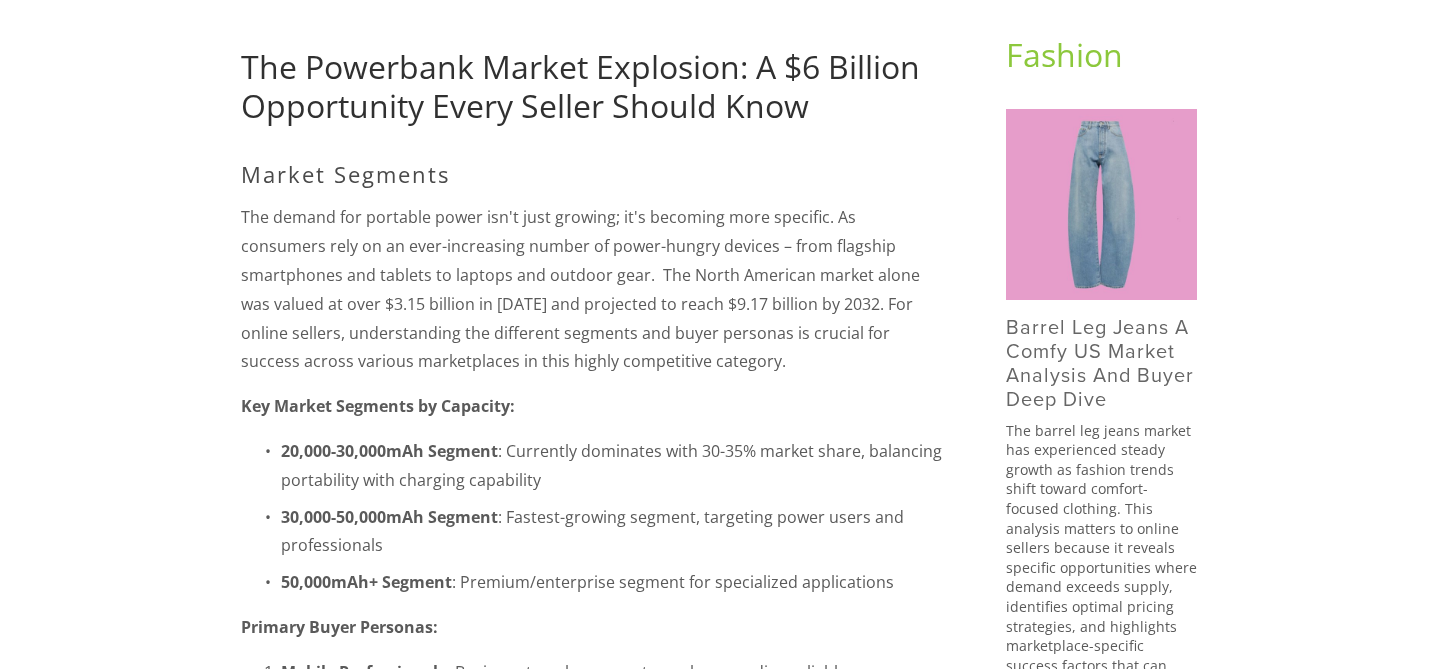 scroll, scrollTop: 261, scrollLeft: 0, axis: vertical 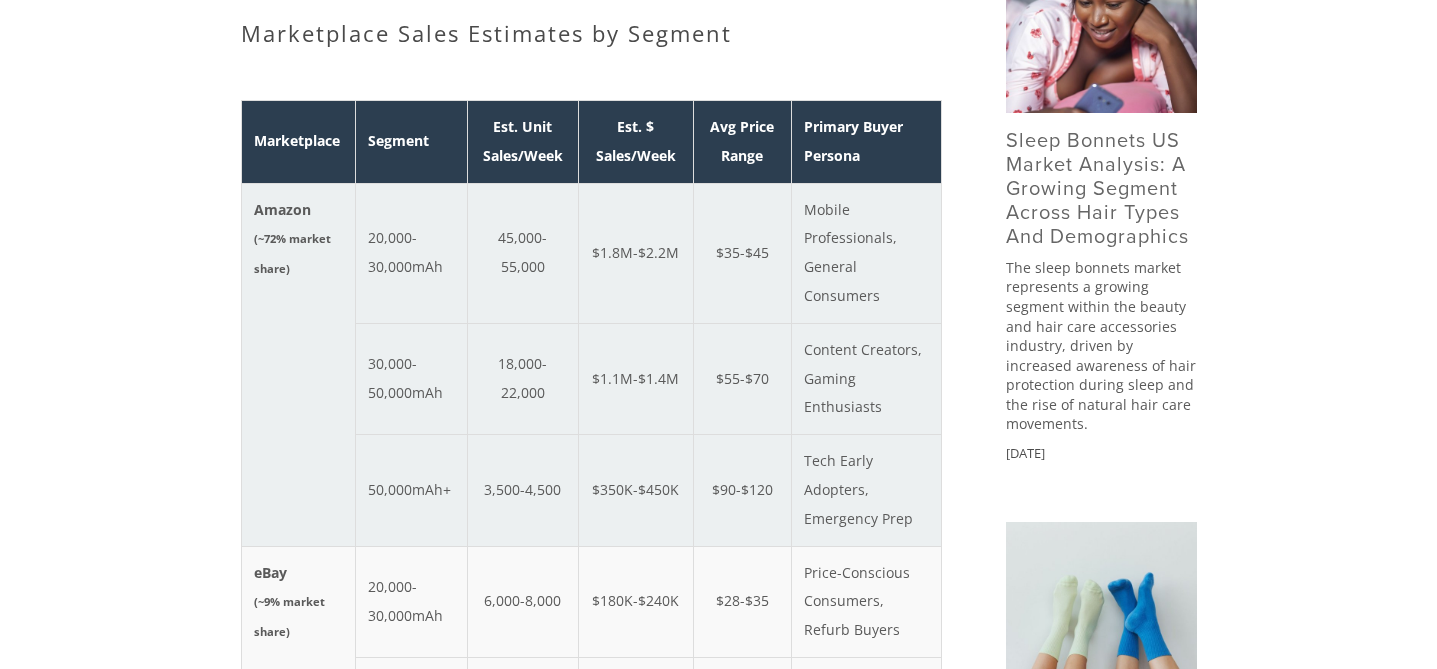 click on "$55-$70" at bounding box center (742, 378) 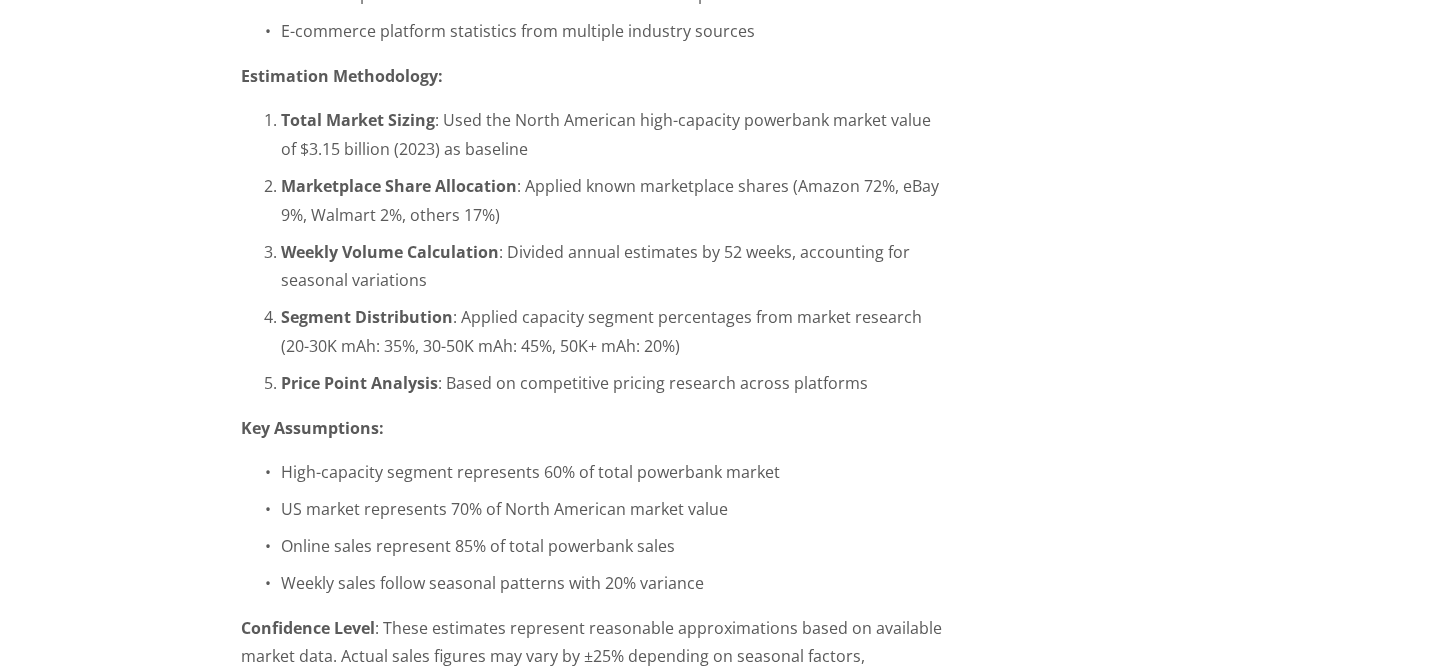 scroll, scrollTop: 3956, scrollLeft: 0, axis: vertical 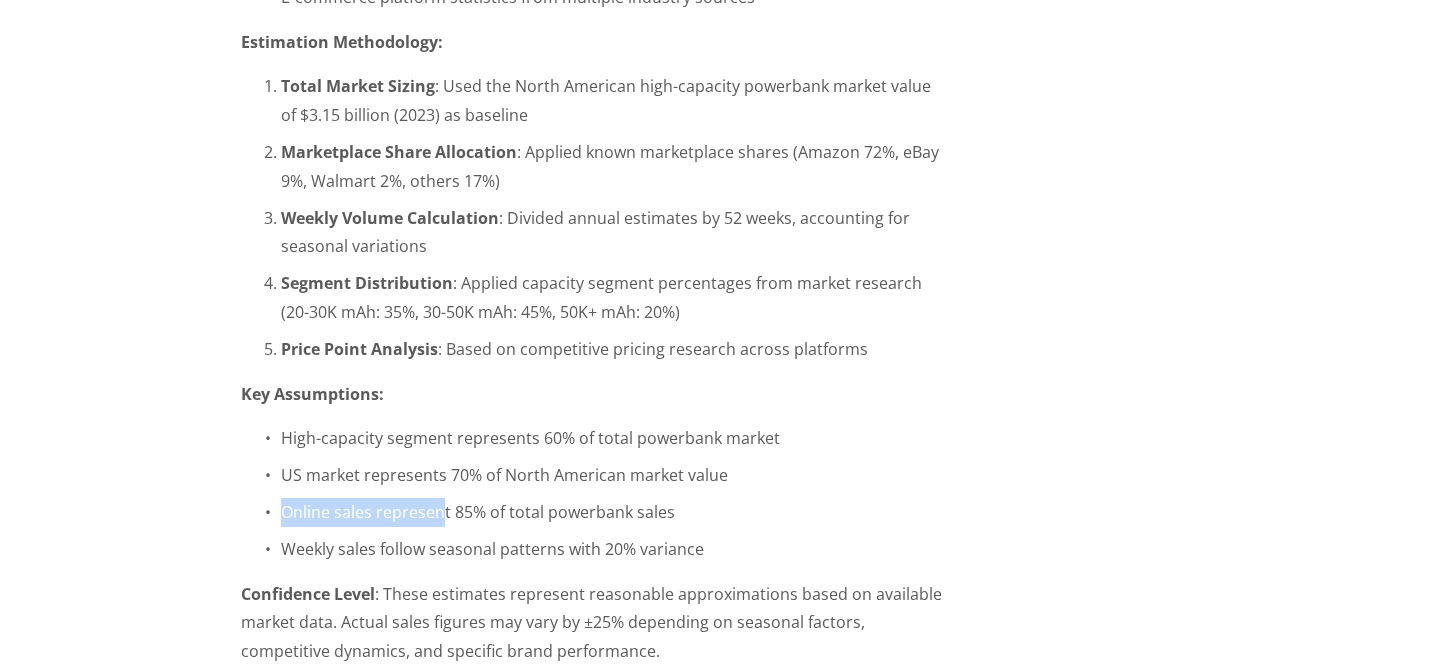drag, startPoint x: 747, startPoint y: 444, endPoint x: 461, endPoint y: 499, distance: 291.24045 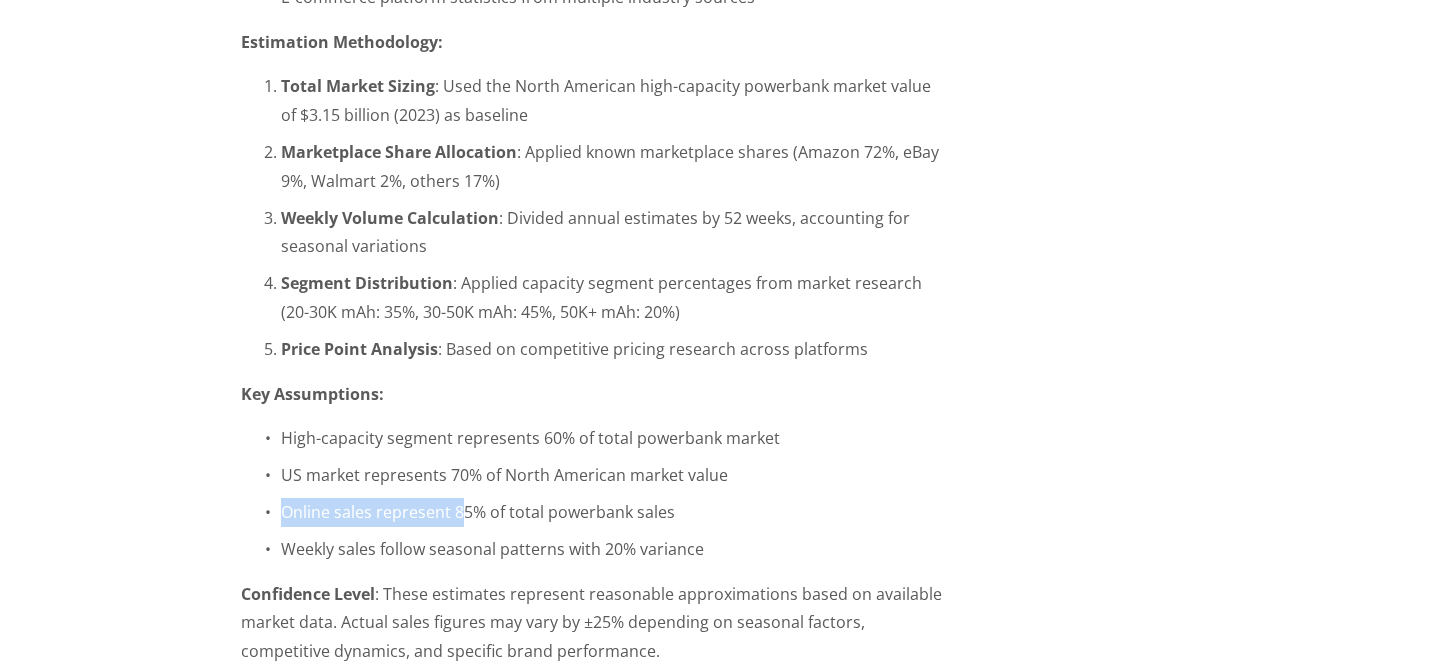 click on "High-capacity segment represents 60% of total powerbank market US market represents 70% of North American market value Online sales represent 85% of total powerbank sales Weekly sales follow seasonal patterns with 20% variance" at bounding box center [591, 493] 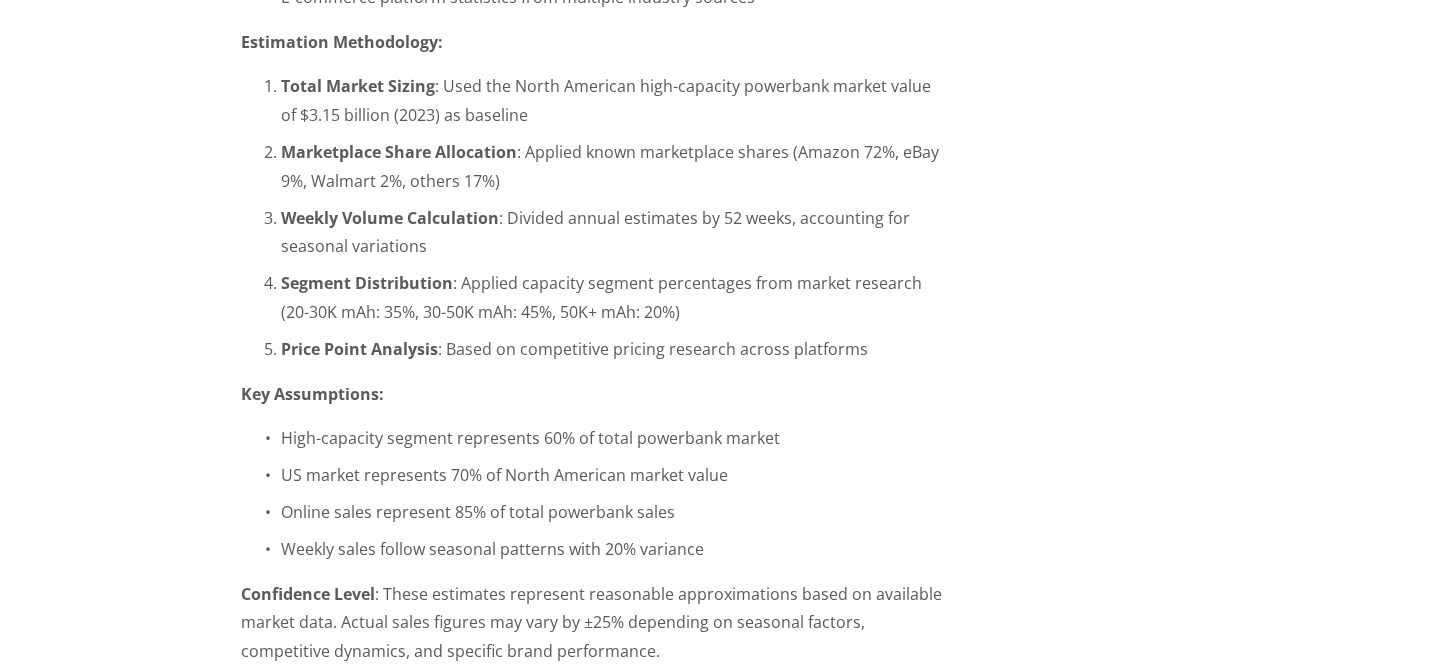 click on "High-capacity segment represents 60% of total powerbank market US market represents 70% of North American market value Online sales represent 85% of total powerbank sales Weekly sales follow seasonal patterns with 20% variance" at bounding box center (591, 493) 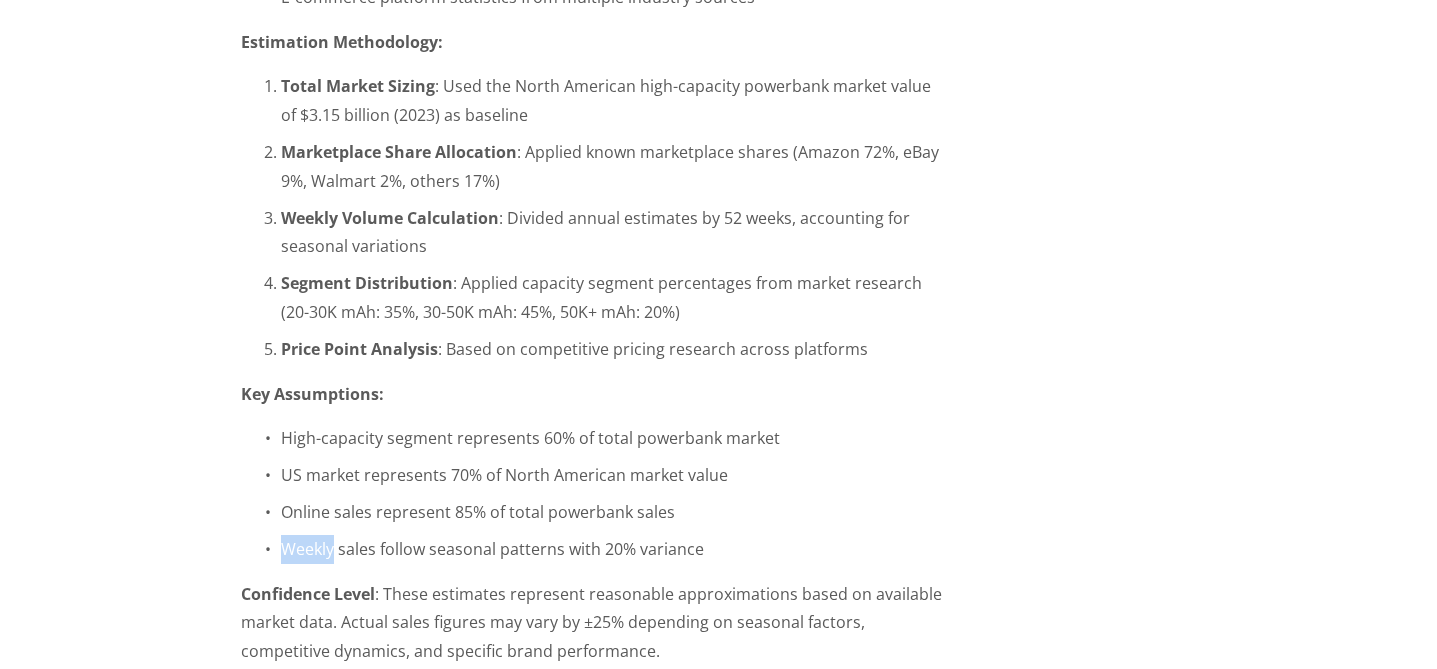 click on "High-capacity segment represents 60% of total powerbank market US market represents 70% of North American market value Online sales represent 85% of total powerbank sales Weekly sales follow seasonal patterns with 20% variance" at bounding box center (591, 493) 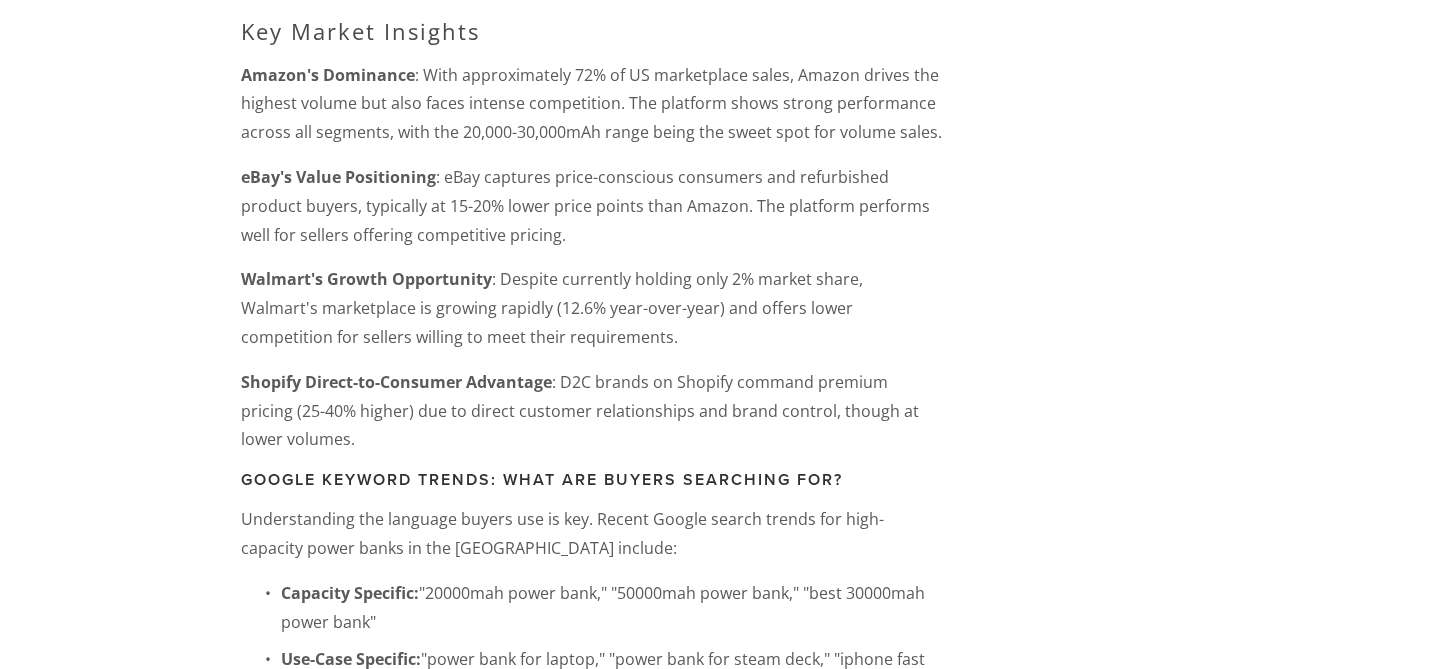 scroll, scrollTop: 2686, scrollLeft: 0, axis: vertical 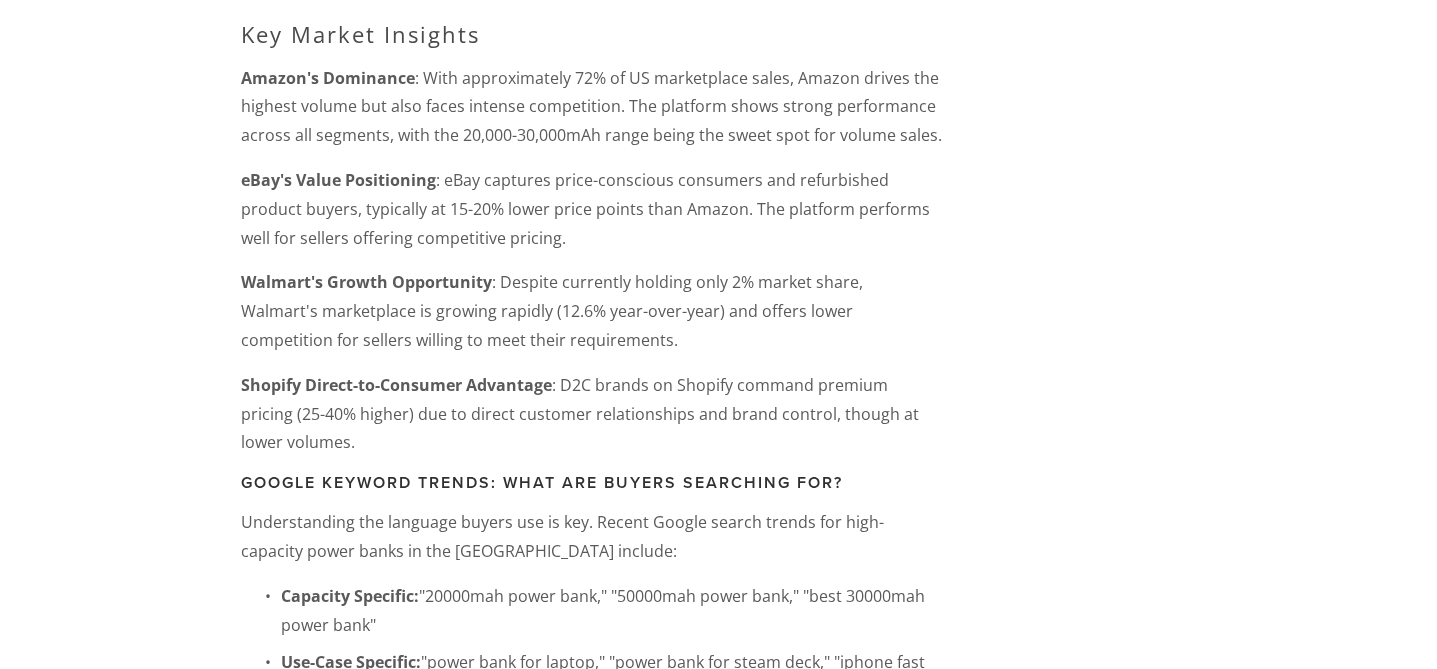 click on "Amazon's Dominance : With approximately 72% of US marketplace sales, Amazon drives the highest volume but also faces intense competition. The platform shows strong performance across all segments, with the 20,000-30,000mAh range being the sweet spot for volume sales." at bounding box center [591, 107] 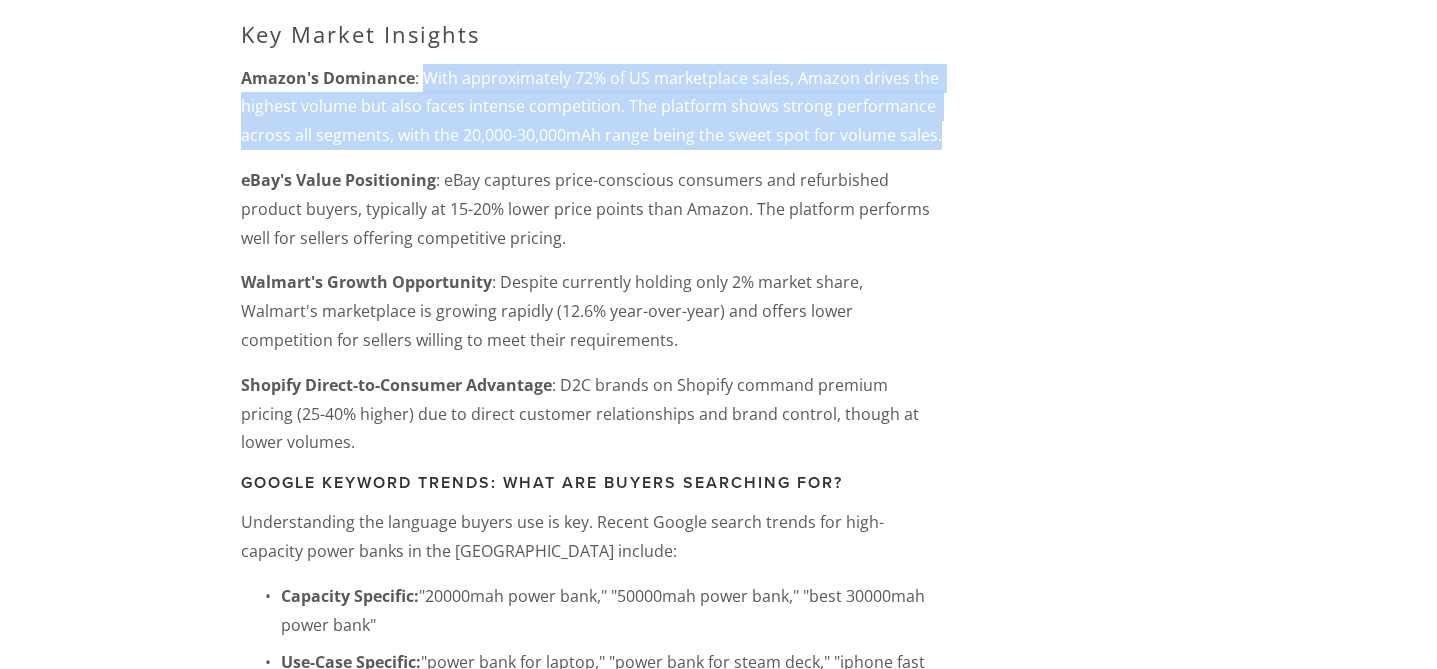 drag, startPoint x: 421, startPoint y: 83, endPoint x: 796, endPoint y: 149, distance: 380.7637 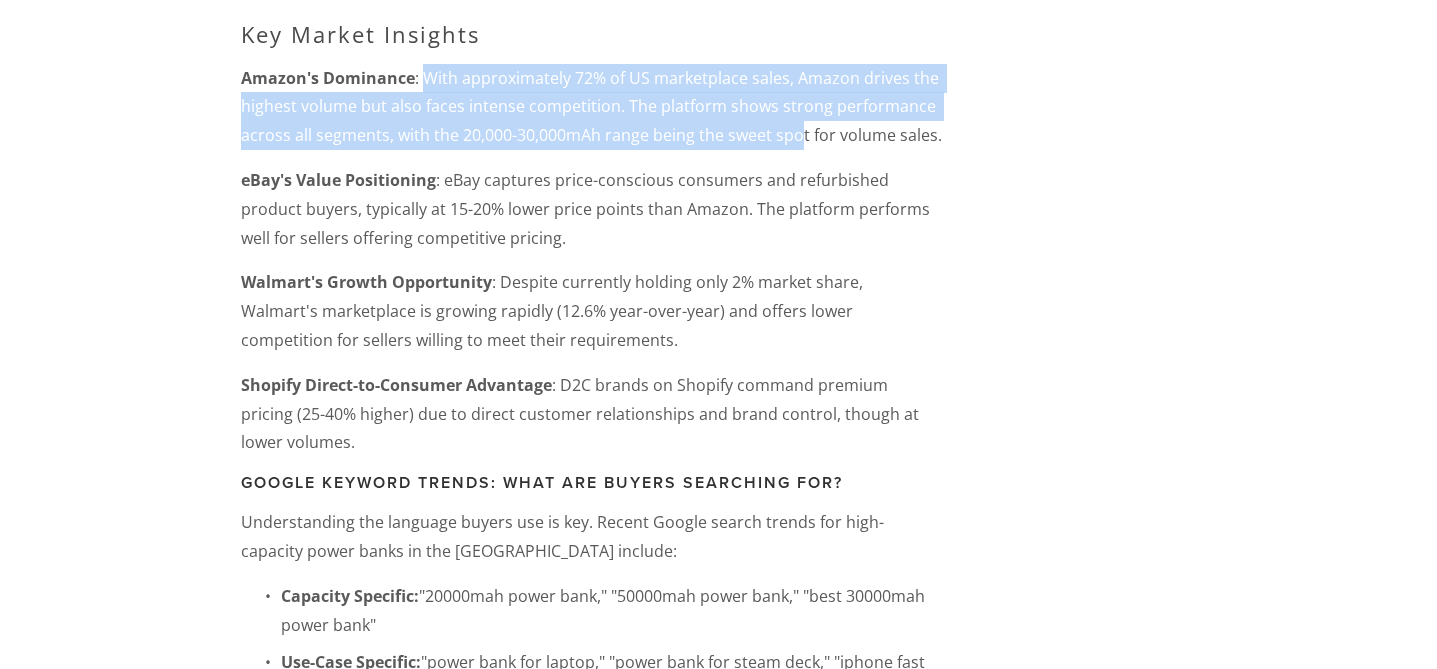 click on "Amazon's Dominance : With approximately 72% of US marketplace sales, Amazon drives the highest volume but also faces intense competition. The platform shows strong performance across all segments, with the 20,000-30,000mAh range being the sweet spot for volume sales." at bounding box center (591, 107) 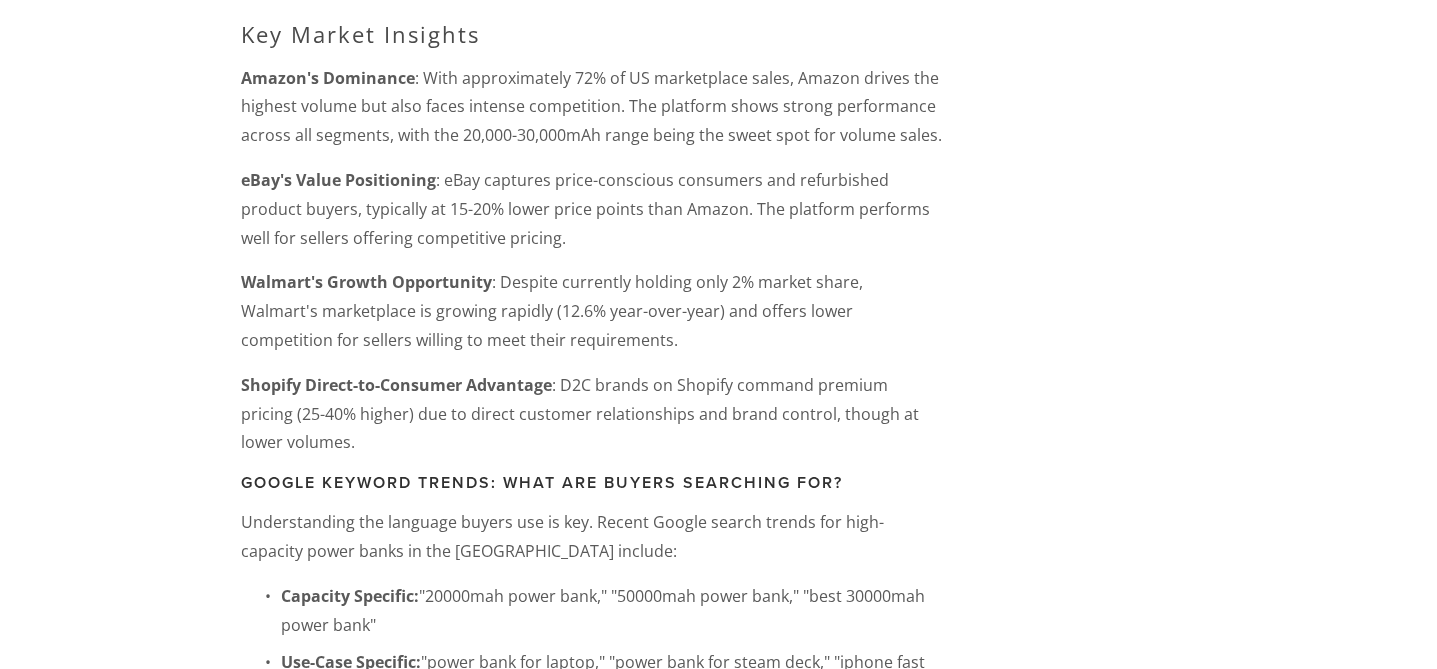 click on "Amazon's Dominance : With approximately 72% of US marketplace sales, Amazon drives the highest volume but also faces intense competition. The platform shows strong performance across all segments, with the 20,000-30,000mAh range being the sweet spot for volume sales." at bounding box center (591, 107) 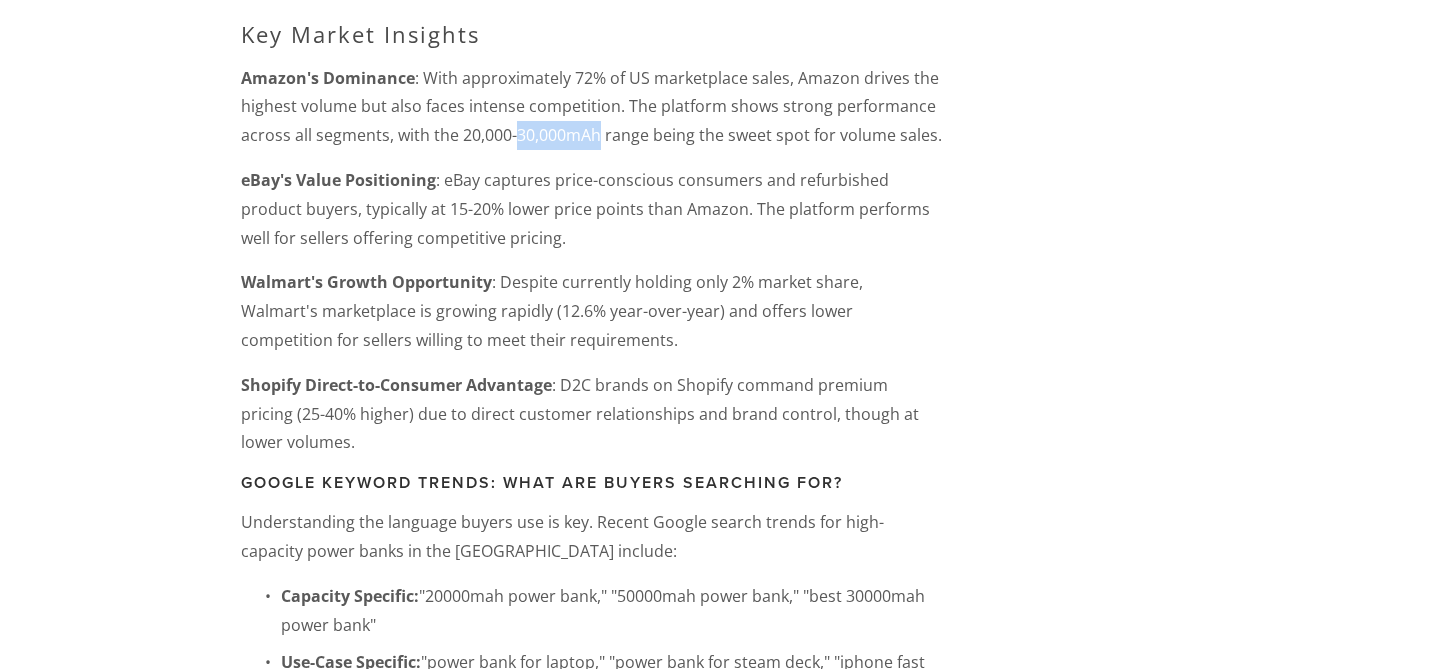 click on "Amazon's Dominance : With approximately 72% of US marketplace sales, Amazon drives the highest volume but also faces intense competition. The platform shows strong performance across all segments, with the 20,000-30,000mAh range being the sweet spot for volume sales." at bounding box center (591, 107) 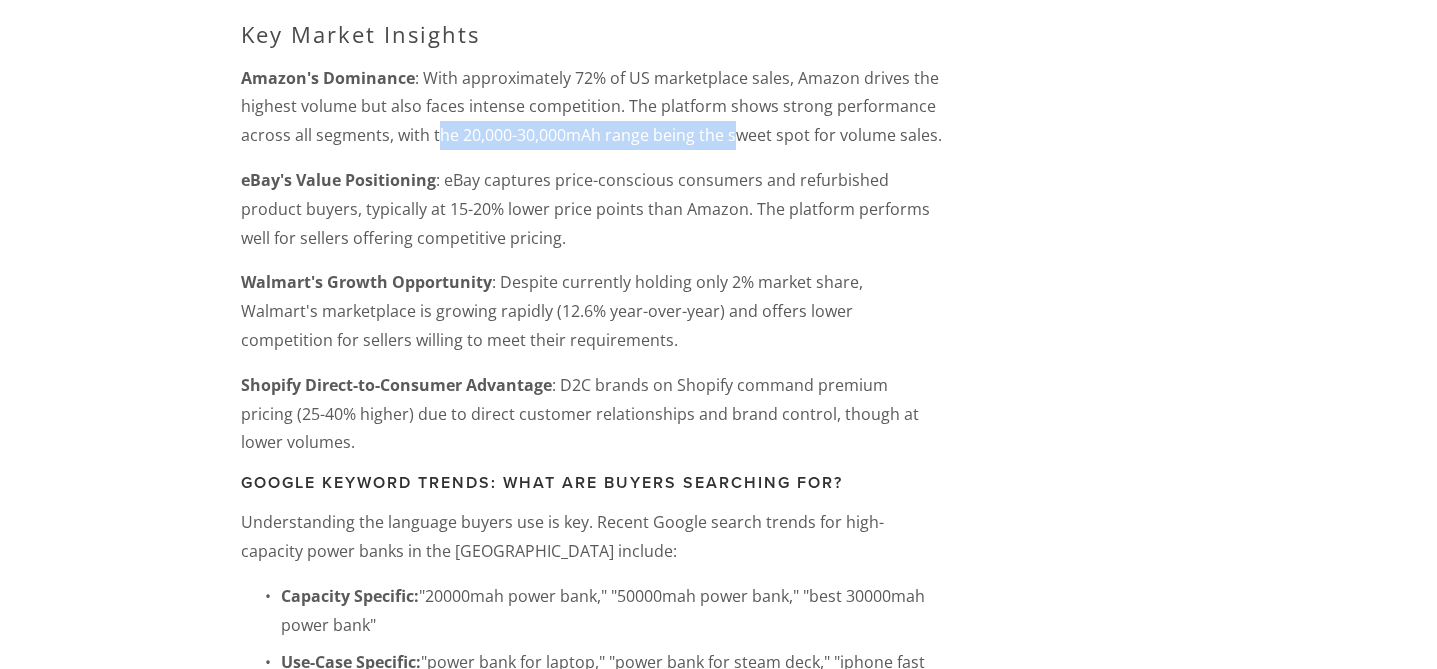 drag, startPoint x: 440, startPoint y: 133, endPoint x: 732, endPoint y: 134, distance: 292.0017 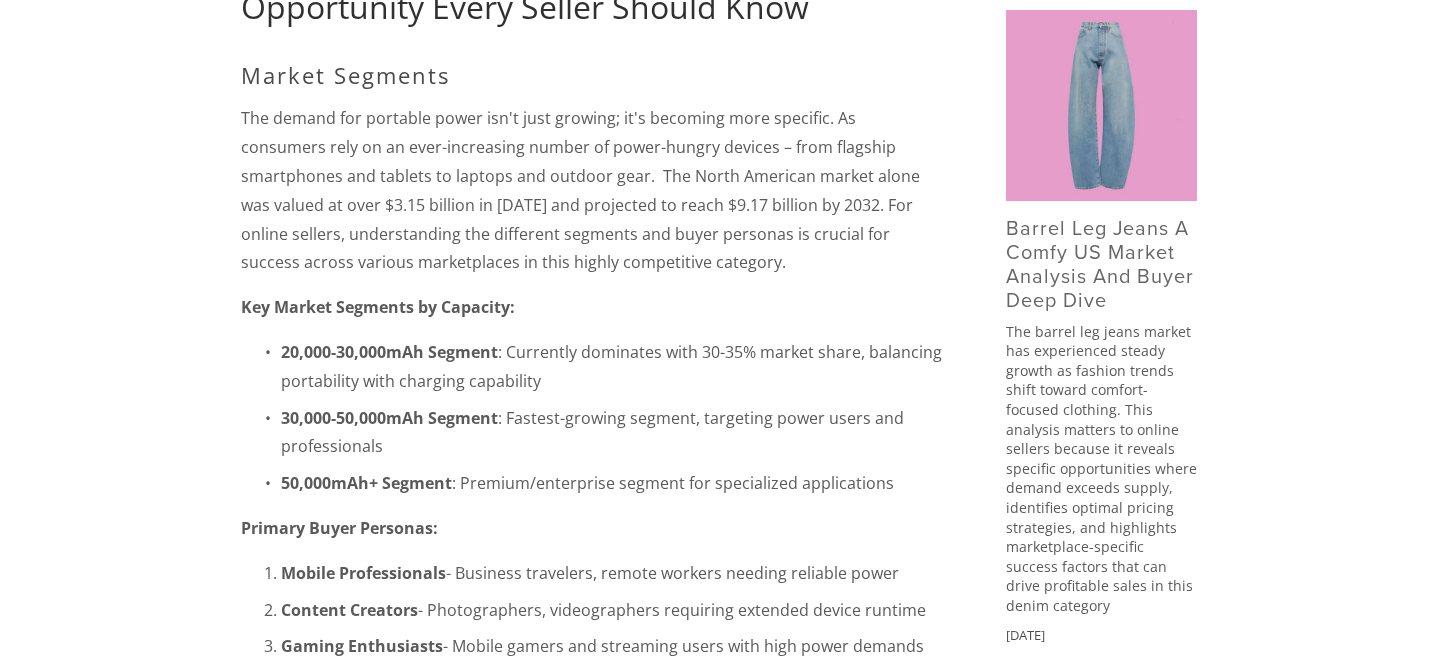 scroll, scrollTop: 282, scrollLeft: 0, axis: vertical 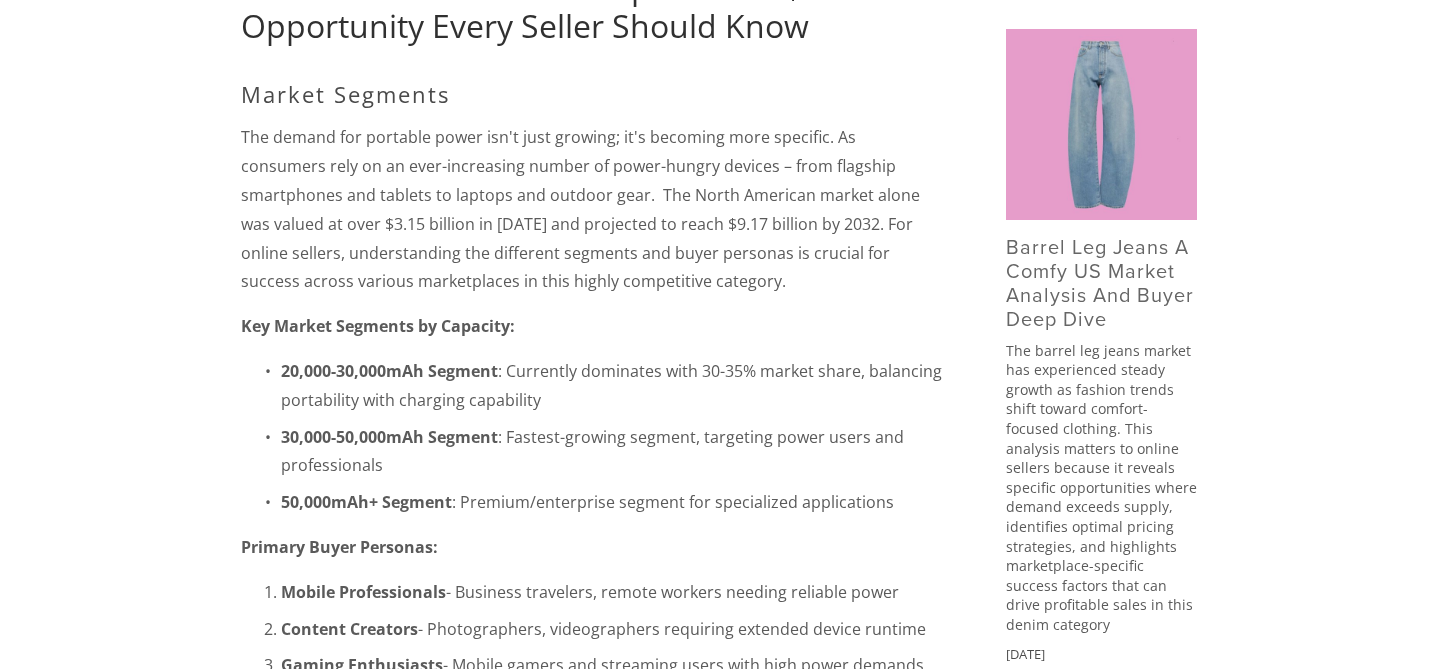 click on "The demand for portable power isn't just growing; it's becoming more specific. As consumers rely on an ever-increasing number of power-hungry devices – from flagship smartphones and tablets to laptops and outdoor gear.  The North American market alone was valued at over $3.15 billion in [DATE] and projected to reach $9.17 billion by 2032. For online sellers, understanding the different segments and buyer personas is crucial for success across various marketplaces in this highly competitive category." at bounding box center (591, 209) 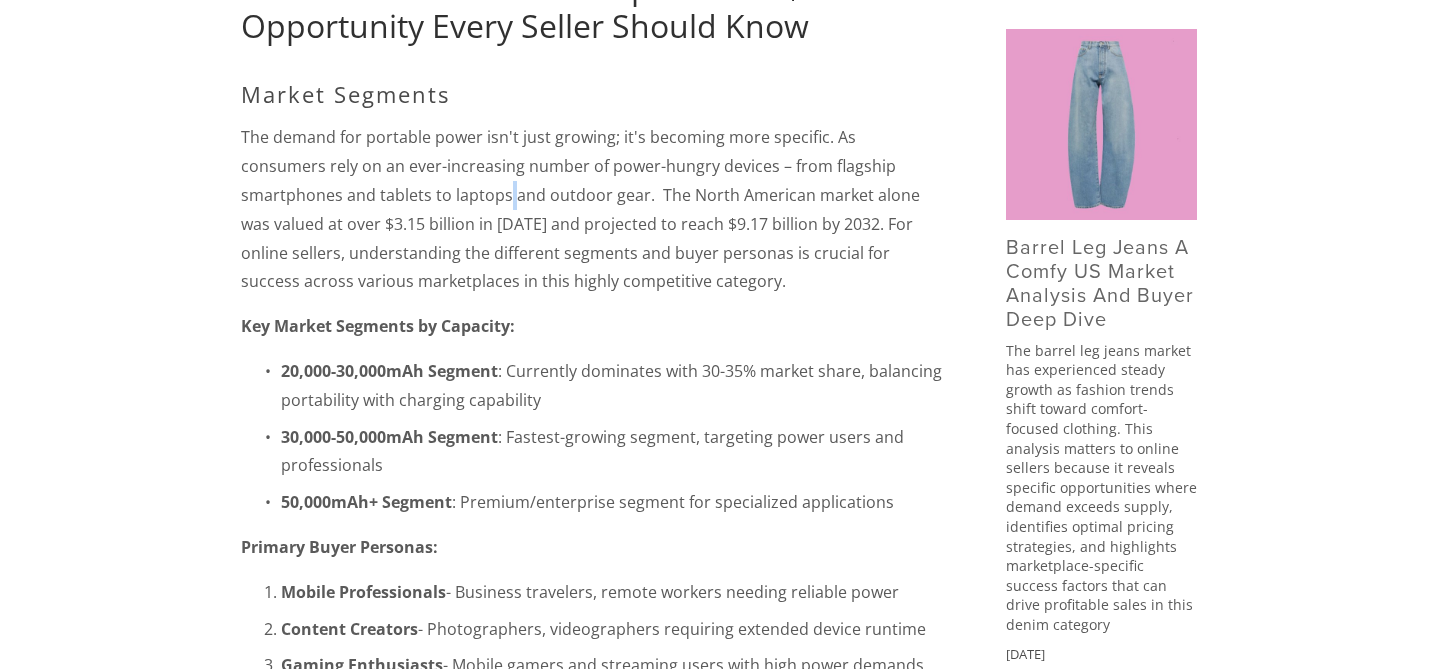 click on "The demand for portable power isn't just growing; it's becoming more specific. As consumers rely on an ever-increasing number of power-hungry devices – from flagship smartphones and tablets to laptops and outdoor gear.  The North American market alone was valued at over $3.15 billion in [DATE] and projected to reach $9.17 billion by 2032. For online sellers, understanding the different segments and buyer personas is crucial for success across various marketplaces in this highly competitive category." at bounding box center (591, 209) 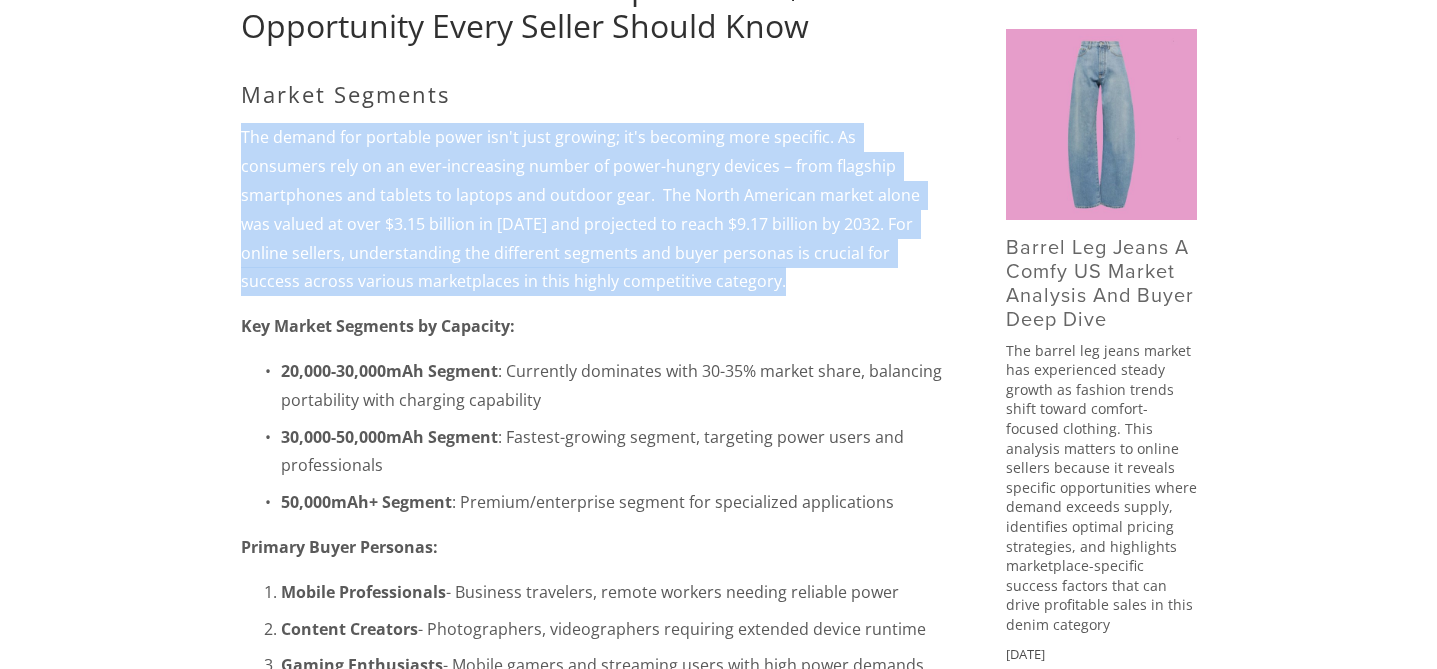 click on "The demand for portable power isn't just growing; it's becoming more specific. As consumers rely on an ever-increasing number of power-hungry devices – from flagship smartphones and tablets to laptops and outdoor gear.  The North American market alone was valued at over $3.15 billion in [DATE] and projected to reach $9.17 billion by 2032. For online sellers, understanding the different segments and buyer personas is crucial for success across various marketplaces in this highly competitive category." at bounding box center (591, 209) 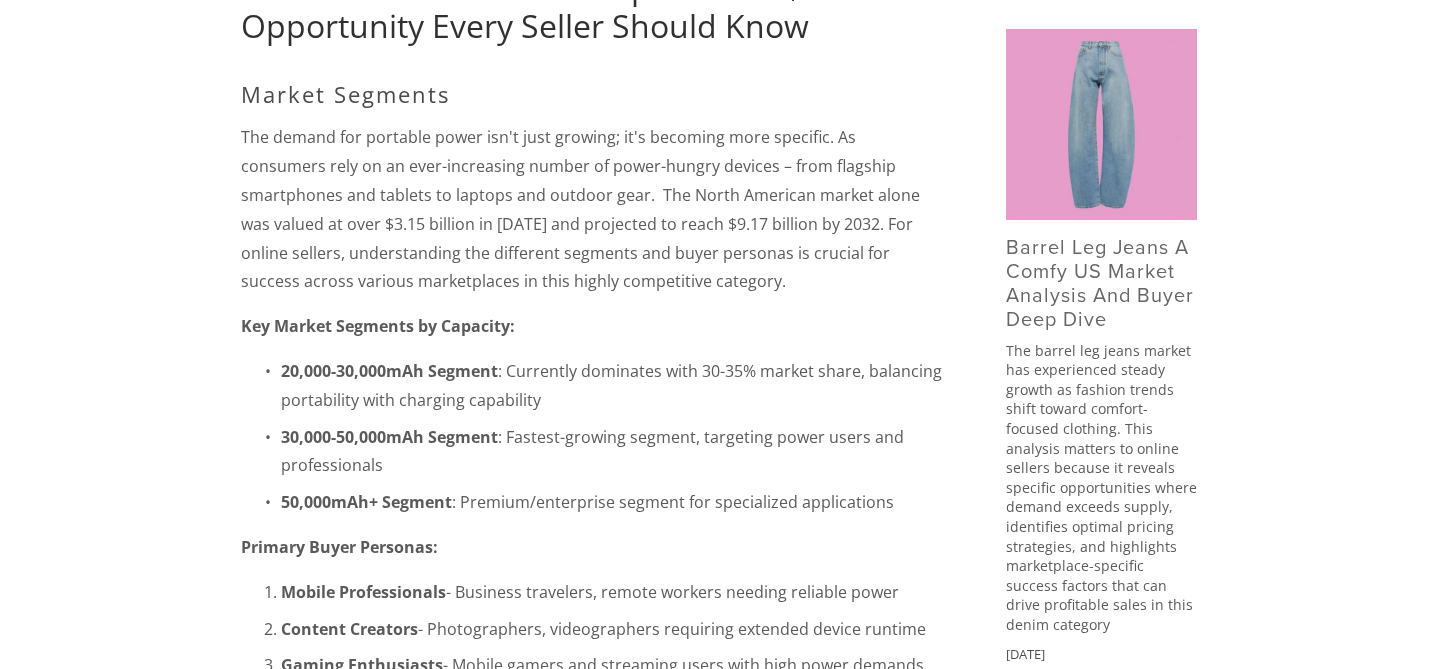 scroll, scrollTop: 287, scrollLeft: 0, axis: vertical 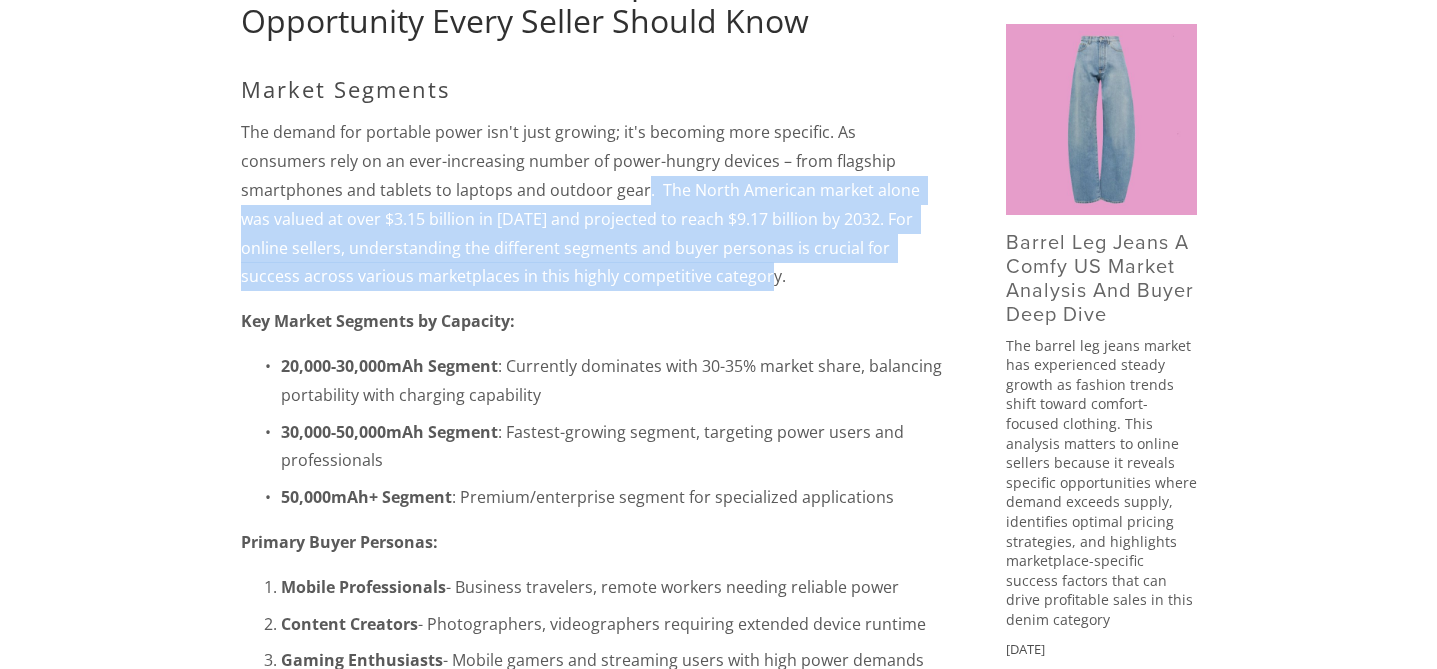 drag, startPoint x: 504, startPoint y: 194, endPoint x: 716, endPoint y: 280, distance: 228.77937 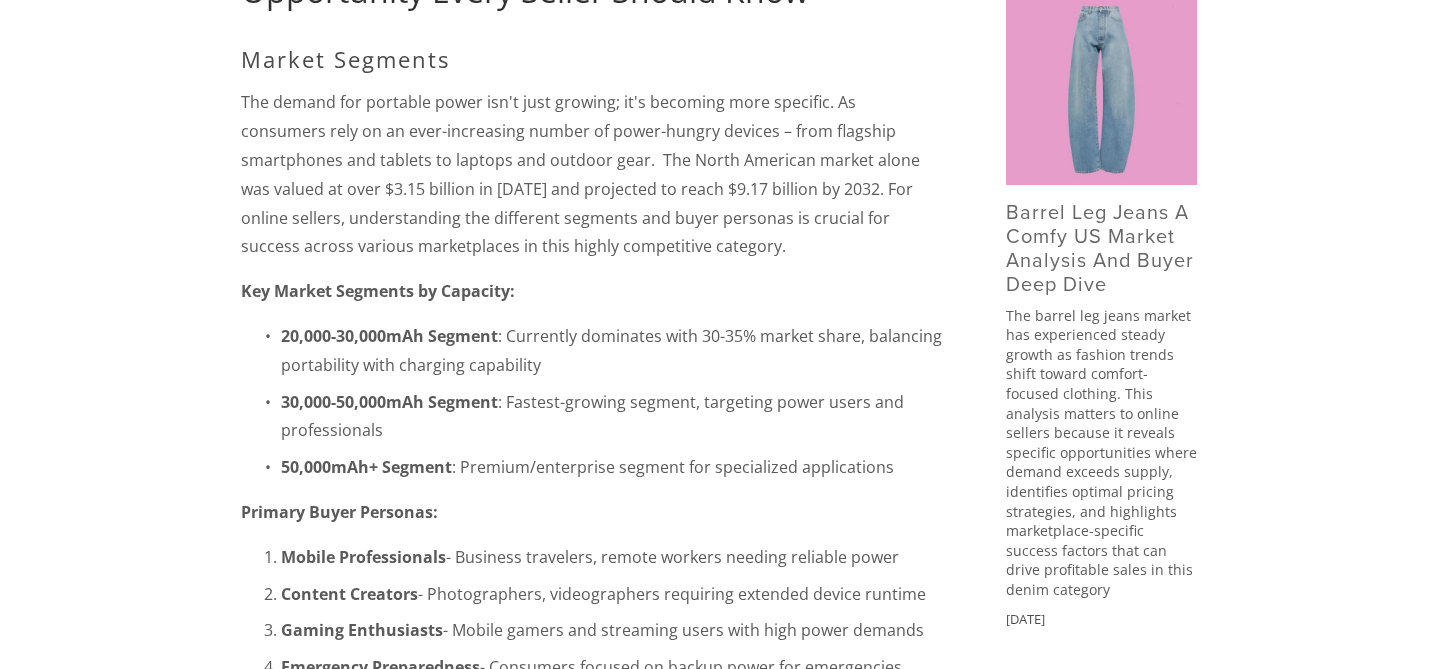 scroll, scrollTop: 321, scrollLeft: 0, axis: vertical 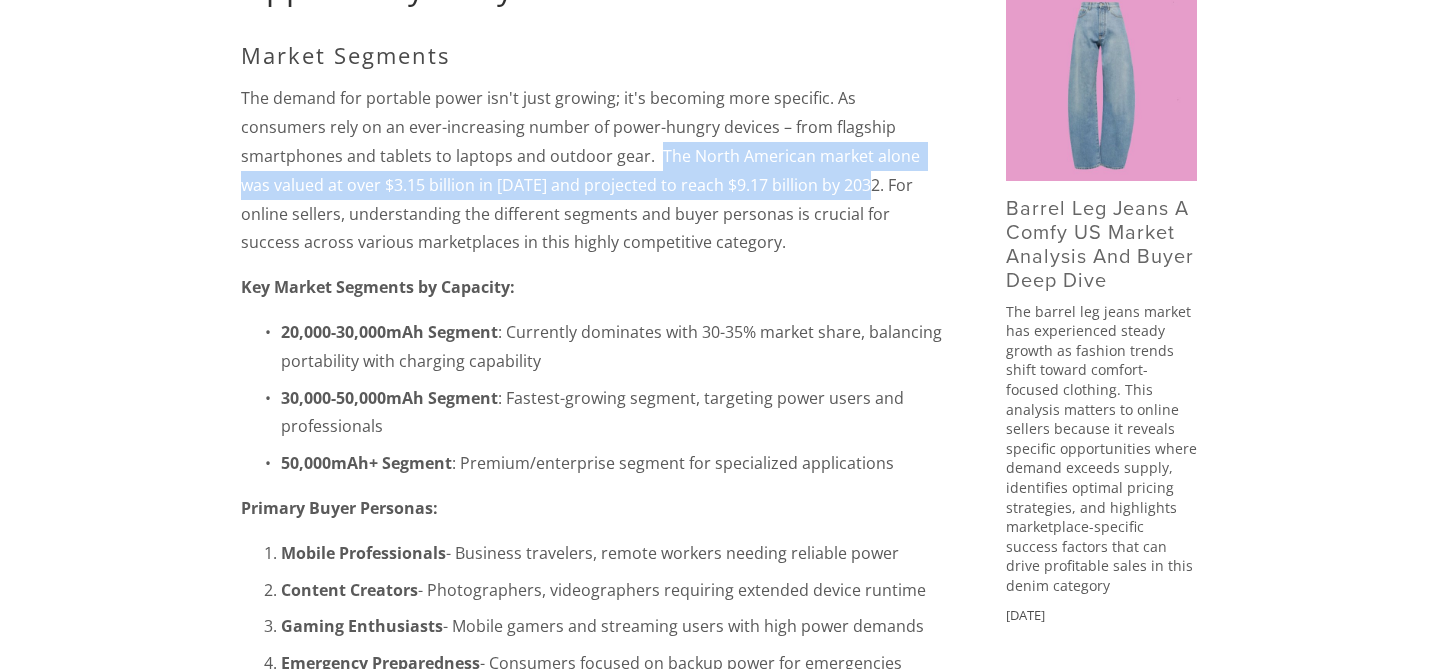 drag, startPoint x: 518, startPoint y: 149, endPoint x: 719, endPoint y: 197, distance: 206.65189 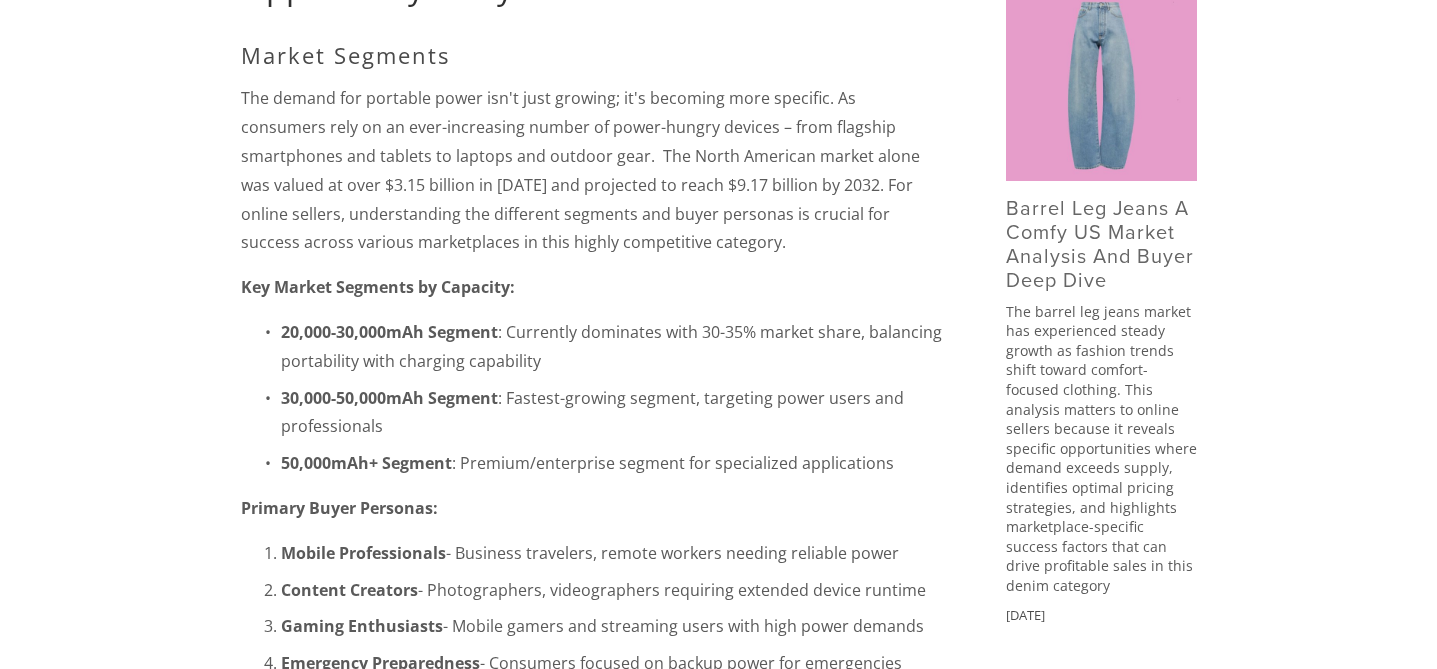 click on "The demand for portable power isn't just growing; it's becoming more specific. As consumers rely on an ever-increasing number of power-hungry devices – from flagship smartphones and tablets to laptops and outdoor gear.  The North American market alone was valued at over $3.15 billion in [DATE] and projected to reach $9.17 billion by 2032. For online sellers, understanding the different segments and buyer personas is crucial for success across various marketplaces in this highly competitive category." at bounding box center [591, 170] 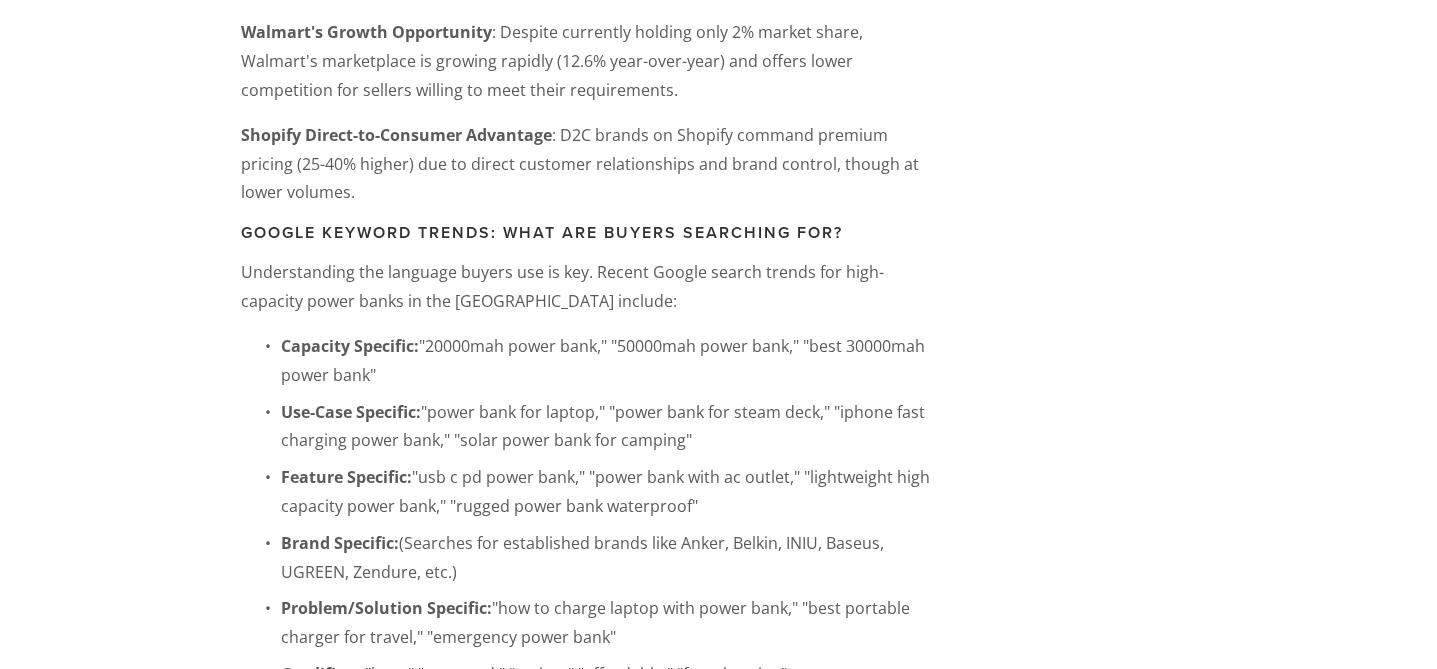 scroll, scrollTop: 2990, scrollLeft: 0, axis: vertical 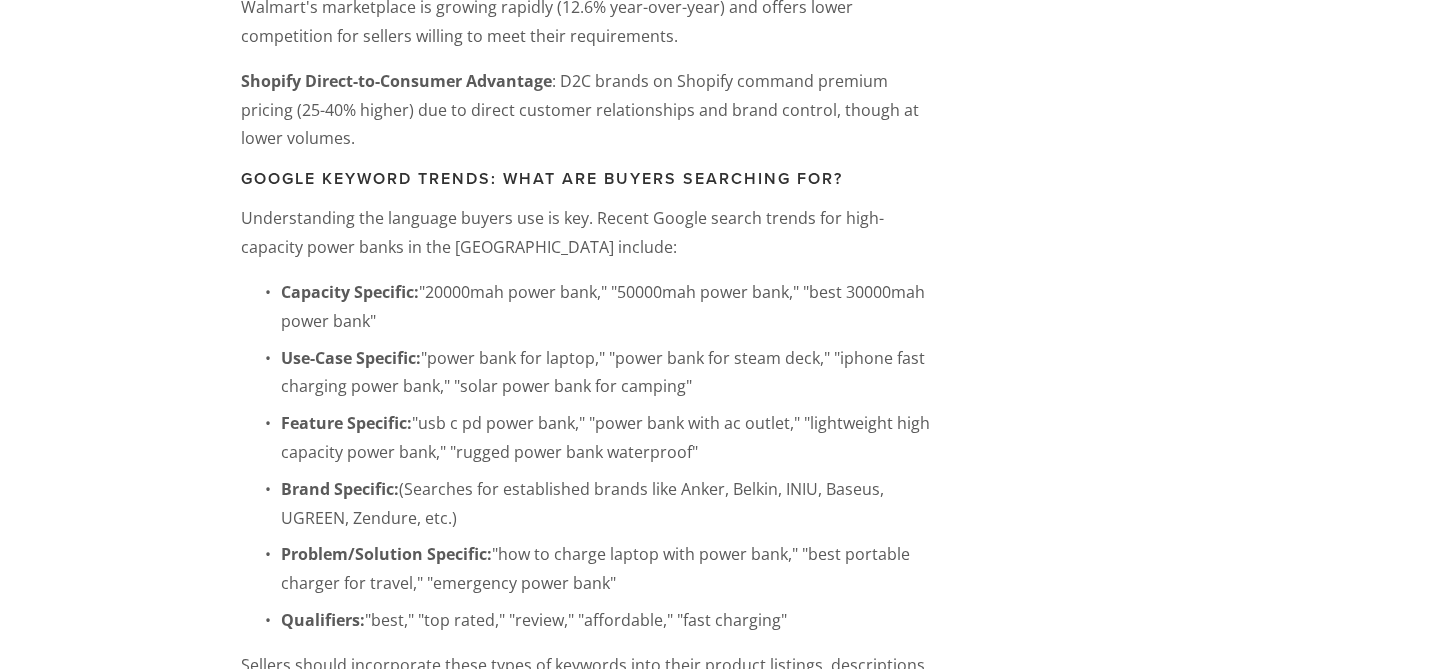 drag, startPoint x: 255, startPoint y: 213, endPoint x: 687, endPoint y: 307, distance: 442.10858 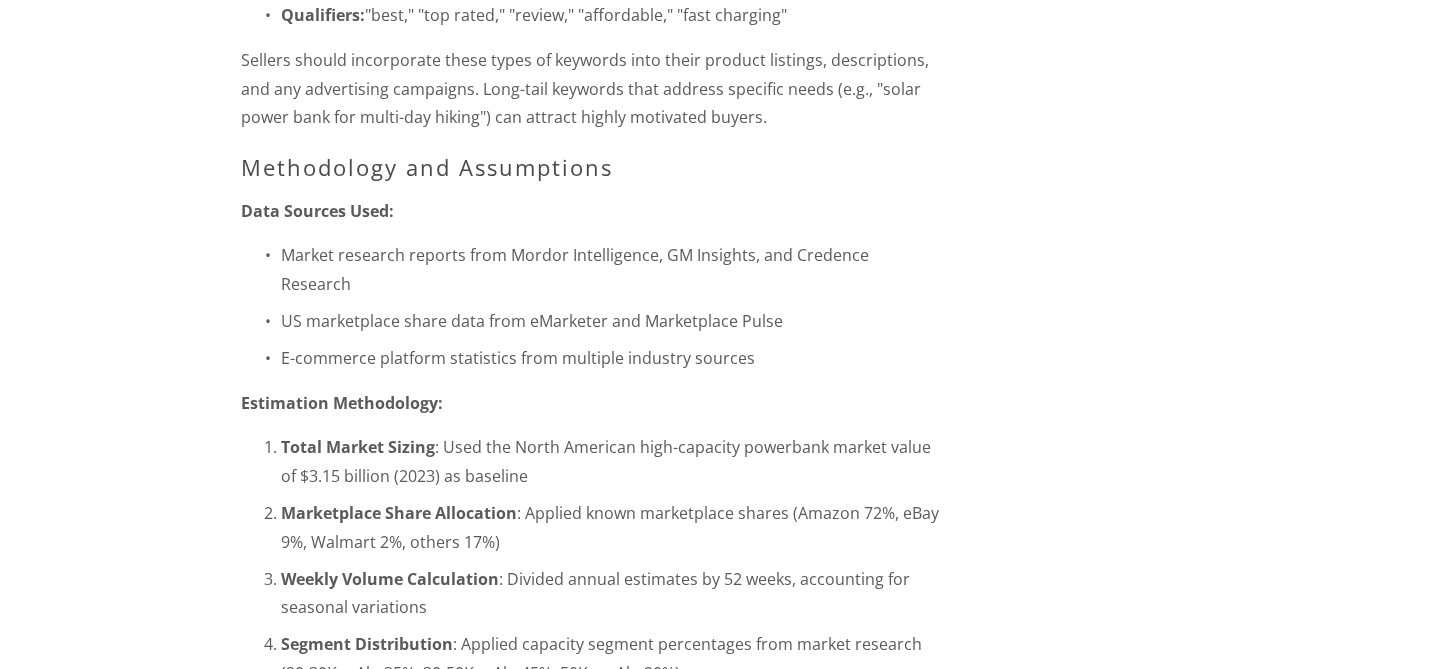 scroll, scrollTop: 3598, scrollLeft: 0, axis: vertical 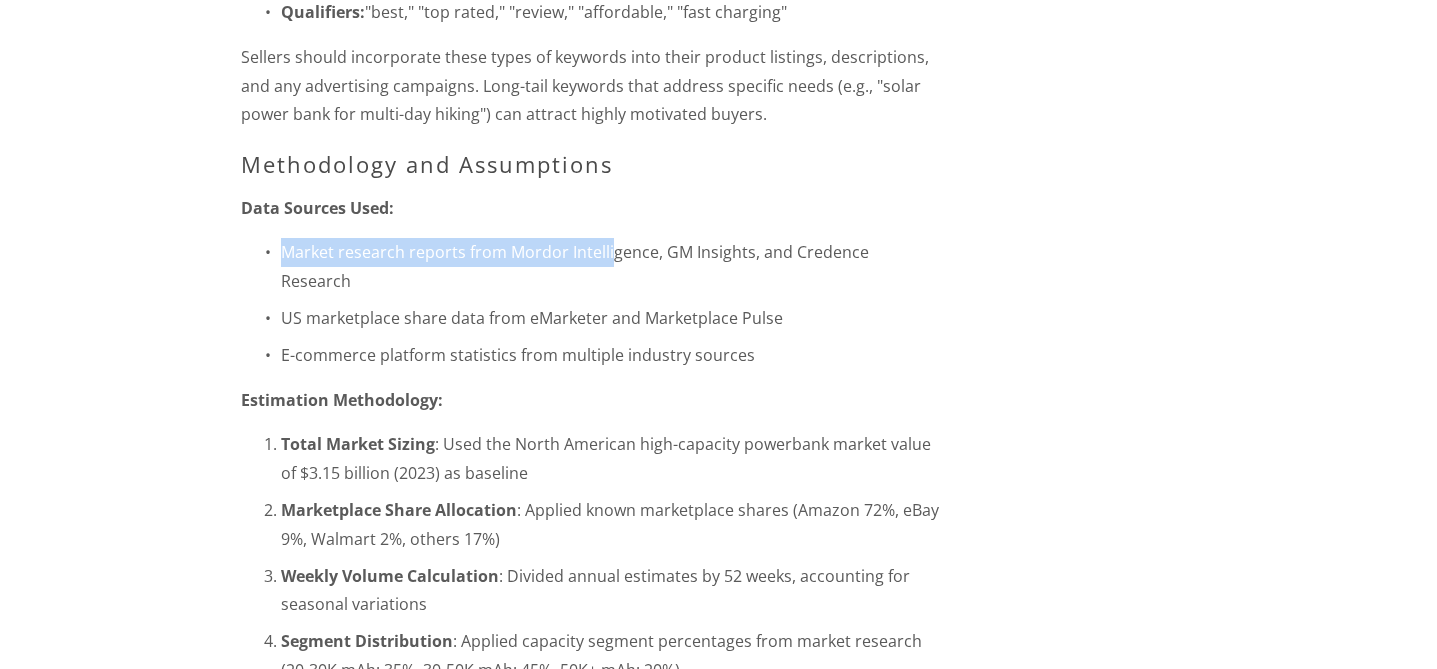 drag, startPoint x: 279, startPoint y: 251, endPoint x: 605, endPoint y: 265, distance: 326.30048 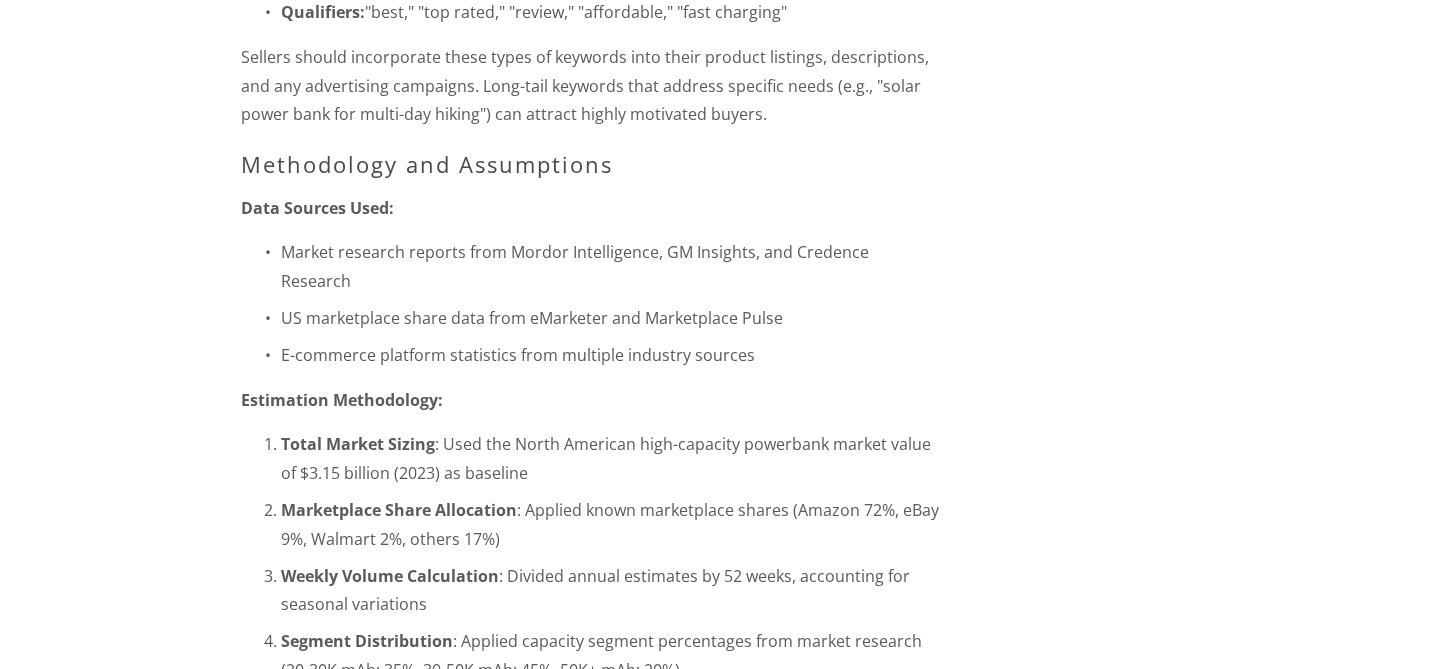click on "Estimation Methodology:" at bounding box center [591, 400] 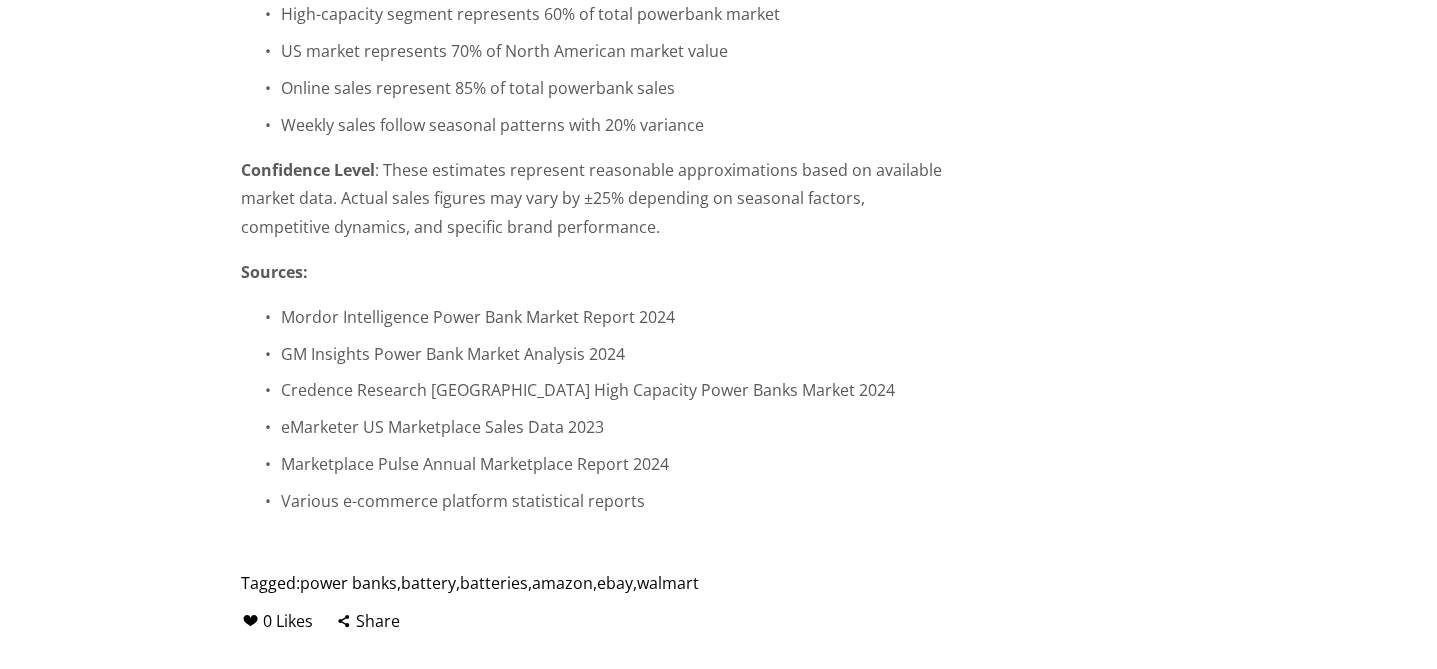 scroll, scrollTop: 4381, scrollLeft: 0, axis: vertical 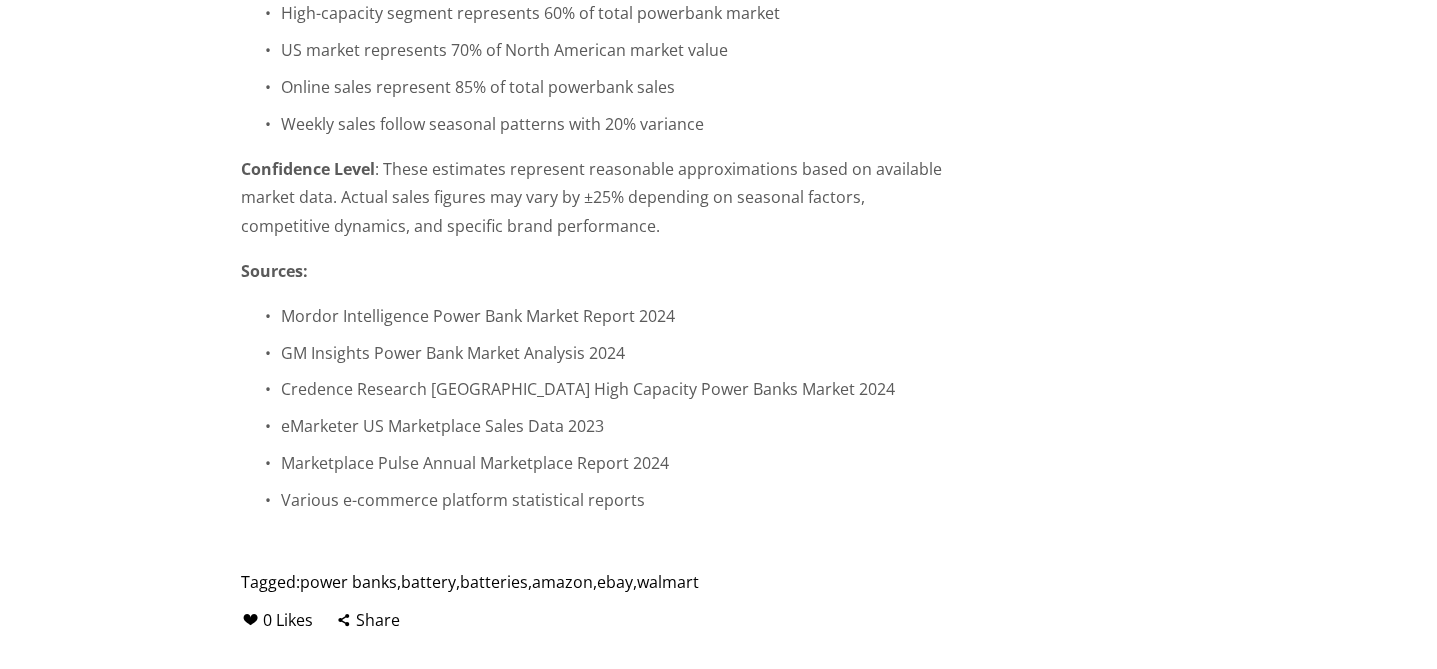 click on "Mordor Intelligence Power Bank Market Report 2024" at bounding box center [611, 316] 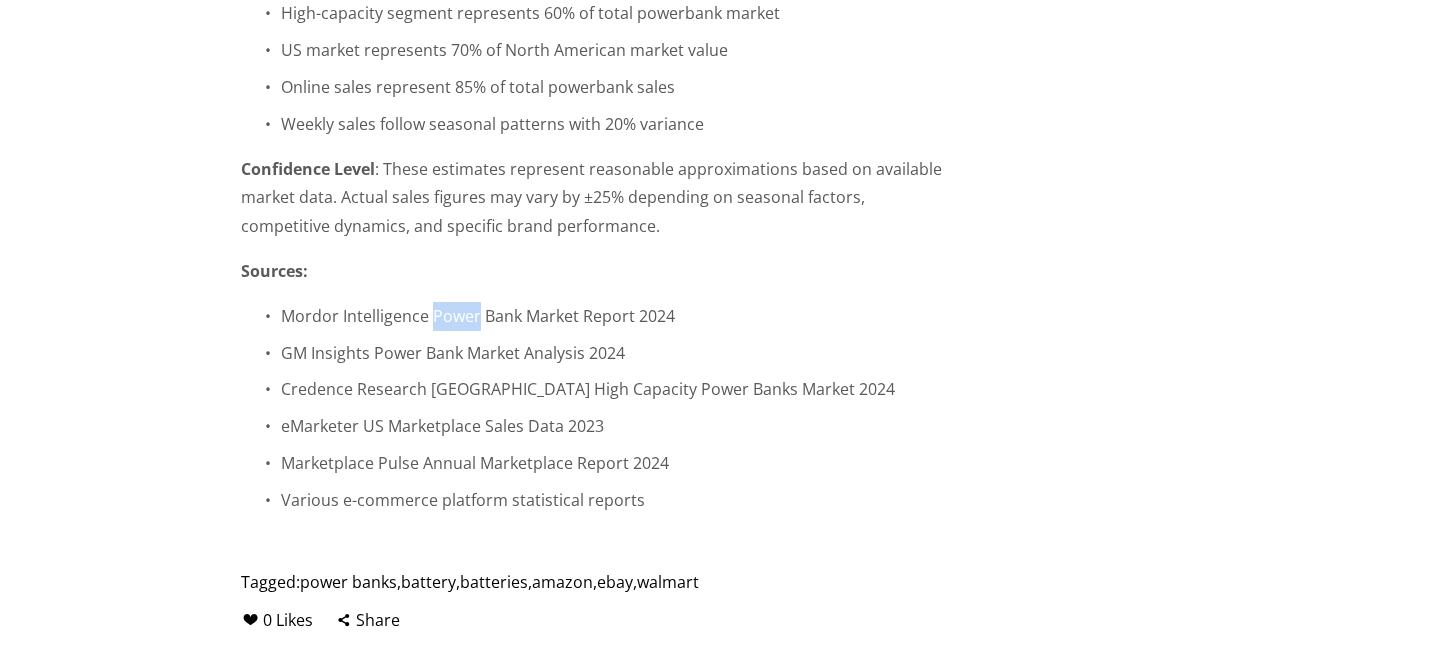 click on "Mordor Intelligence Power Bank Market Report 2024" at bounding box center (611, 316) 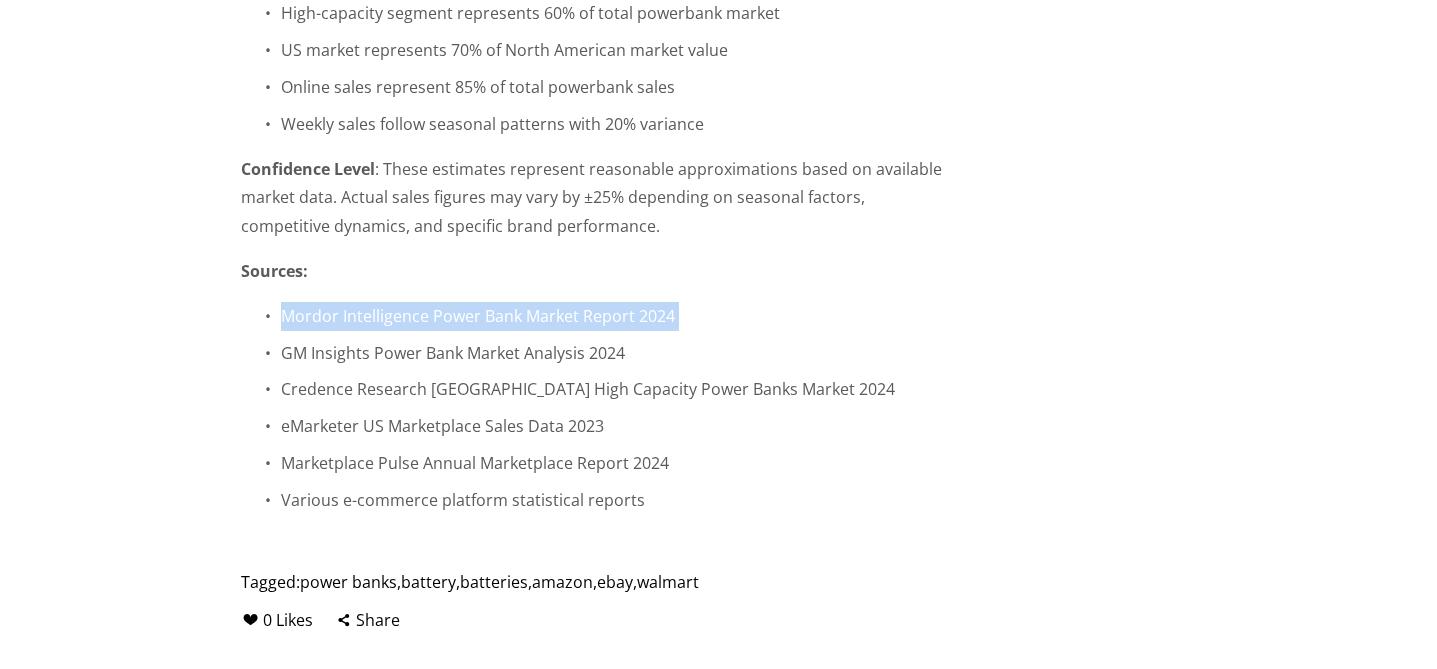 click on "Mordor Intelligence Power Bank Market Report 2024" at bounding box center [611, 316] 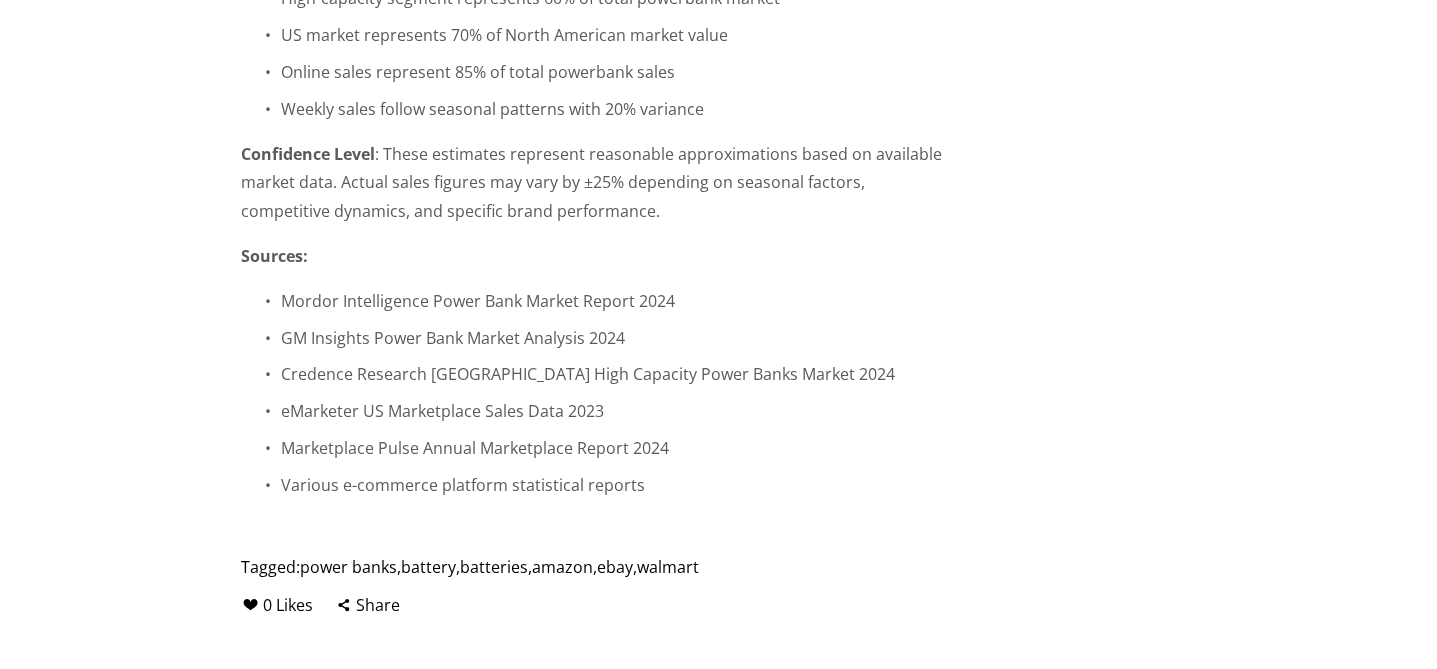 click on "GM Insights Power Bank Market Analysis 2024" at bounding box center (611, 338) 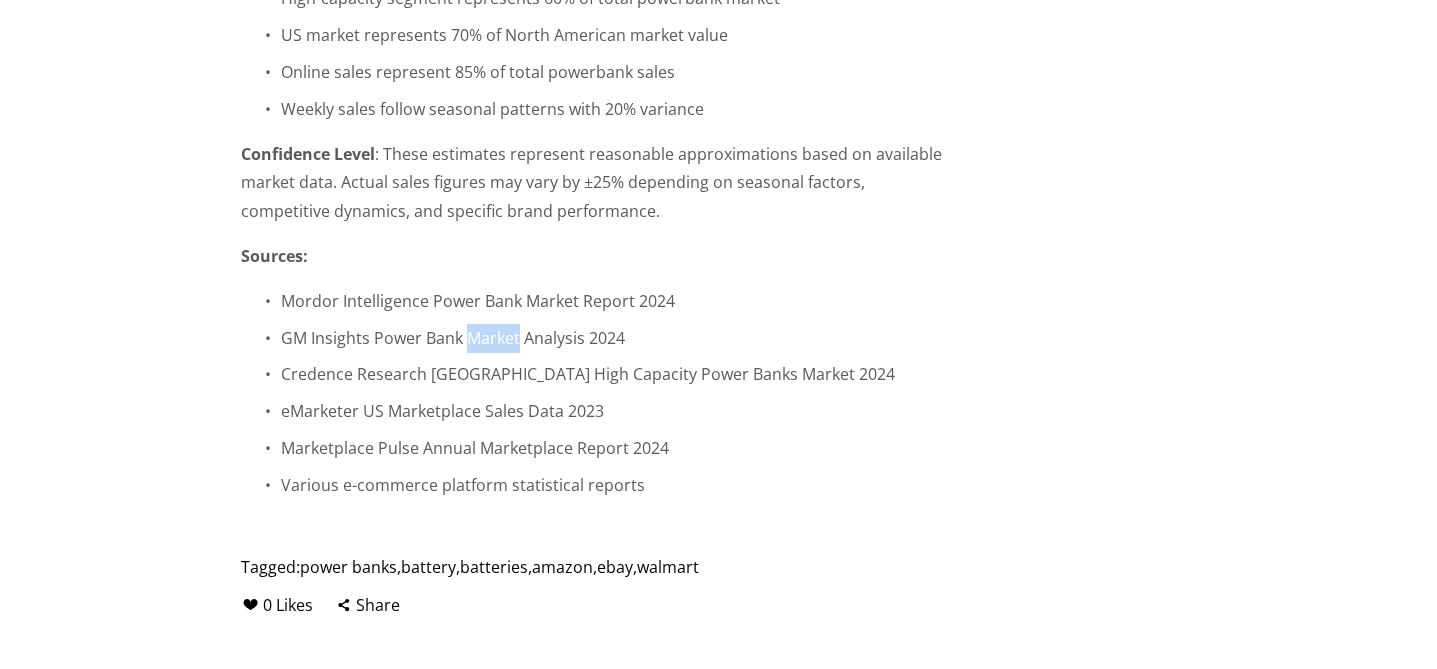 click on "GM Insights Power Bank Market Analysis 2024" at bounding box center [611, 338] 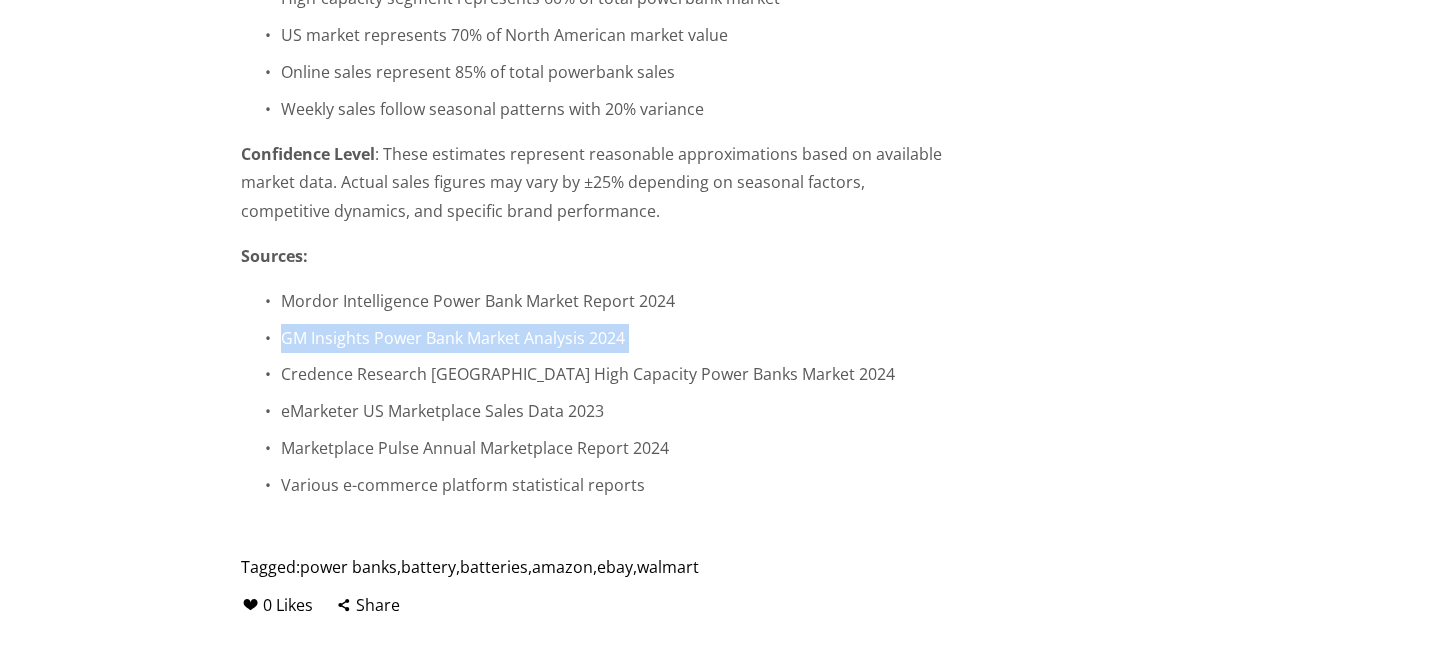 click on "GM Insights Power Bank Market Analysis 2024" at bounding box center [611, 338] 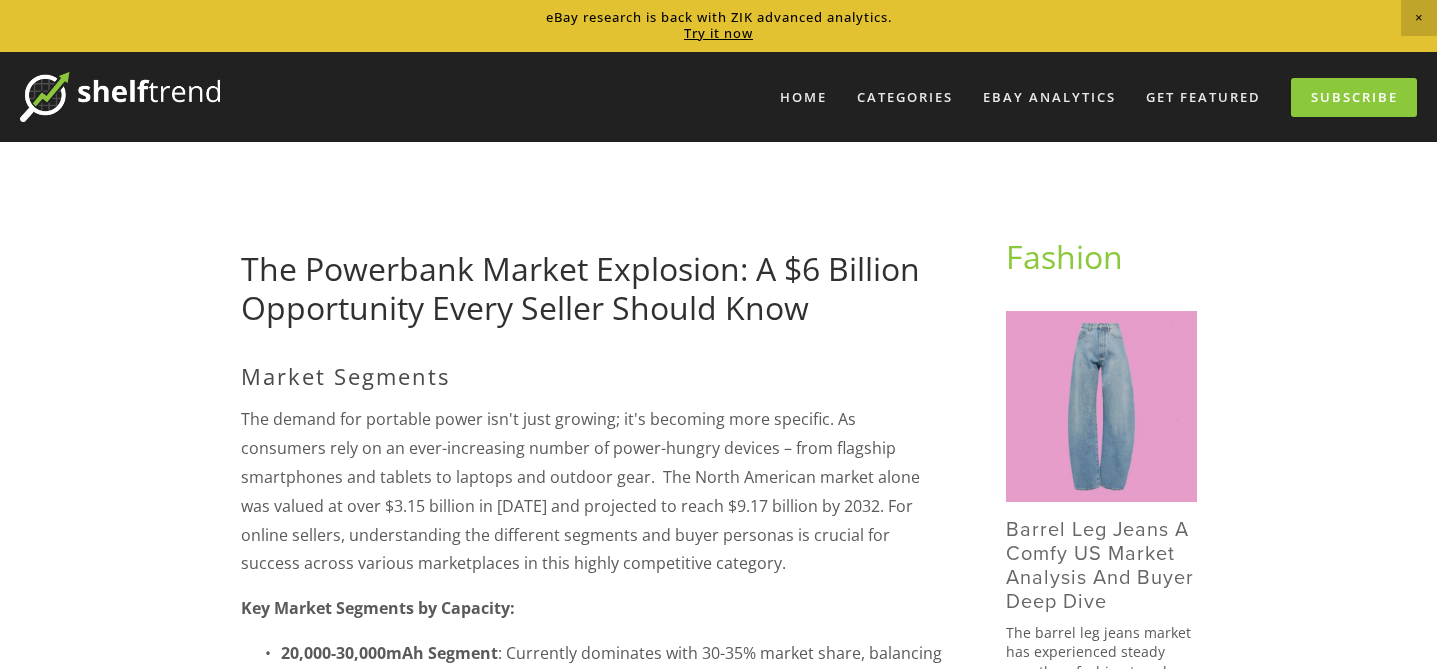 scroll, scrollTop: 255, scrollLeft: 0, axis: vertical 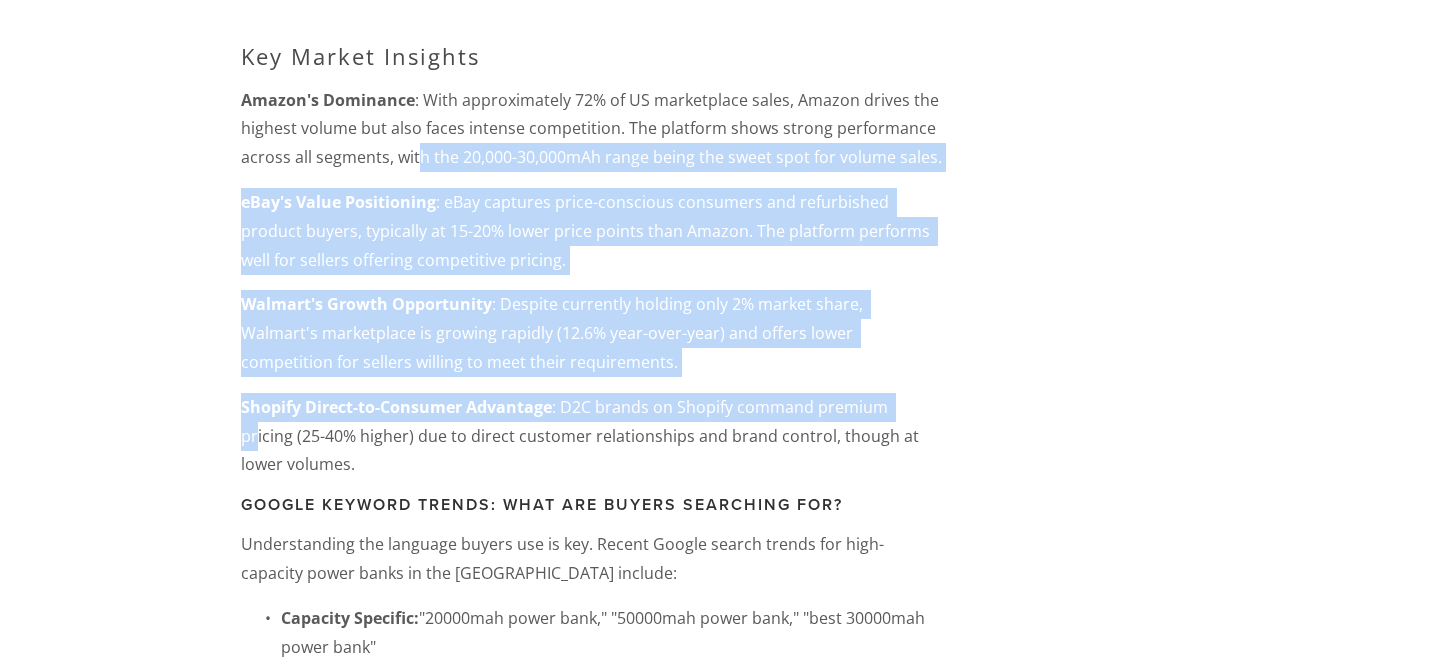 drag, startPoint x: 419, startPoint y: 169, endPoint x: 898, endPoint y: 409, distance: 535.7621 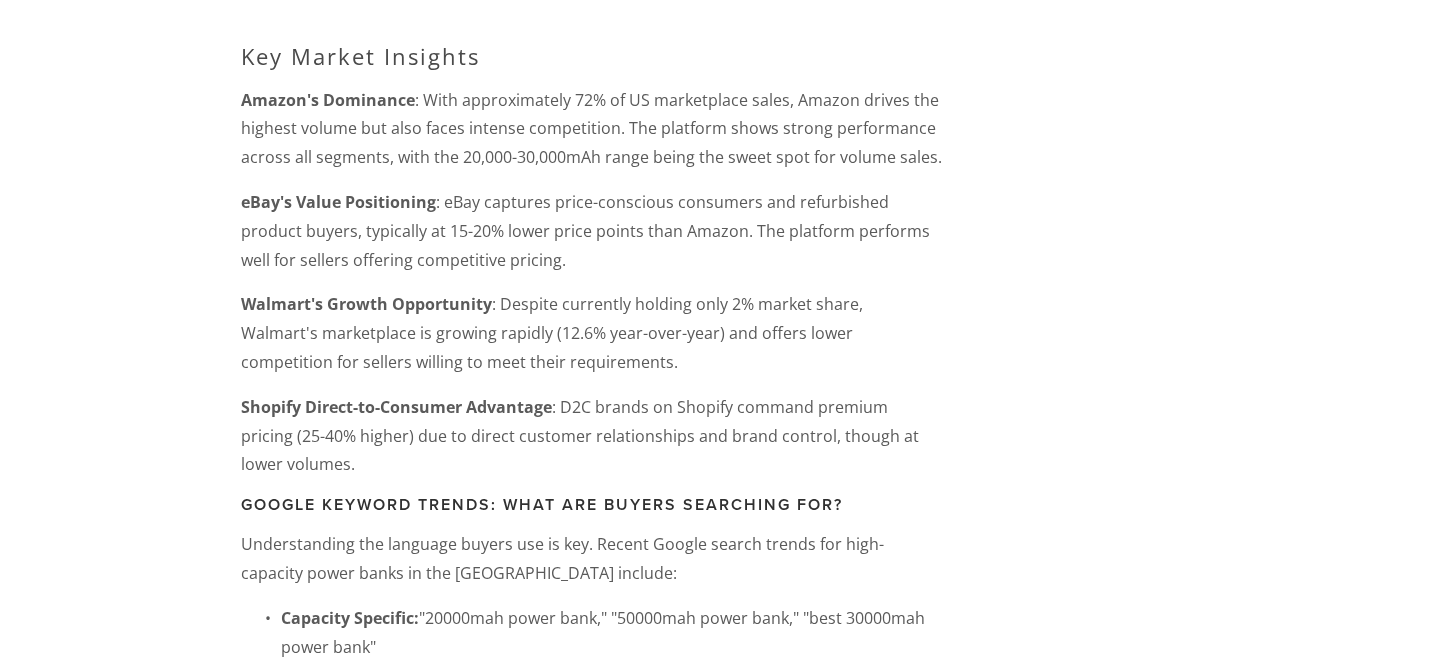 click on "Key Market Insights Amazon's Dominance : With approximately 72% of US marketplace sales, Amazon drives the highest volume but also faces intense competition. The platform shows strong performance across all segments, with the 20,000-30,000mAh range being the sweet spot for volume sales. eBay's Value Positioning : eBay captures price-conscious consumers and refurbished product buyers, typically at 15-20% lower price points than Amazon. The platform performs well for sellers offering competitive pricing. Walmart's Growth Opportunity : Despite currently holding only 2% market share, Walmart's marketplace is growing rapidly (12.6% year-over-year) and offers lower competition for sellers willing to meet their requirements. Shopify Direct-to-Consumer Advantage : D2C brands on Shopify command premium pricing (25-40% higher) due to direct customer relationships and brand control, though at lower volumes. Google Keyword Trends: What Are Buyers Searching For? Capacity Specific: Use-Case Specific: Feature Specific:" at bounding box center (591, 1137) 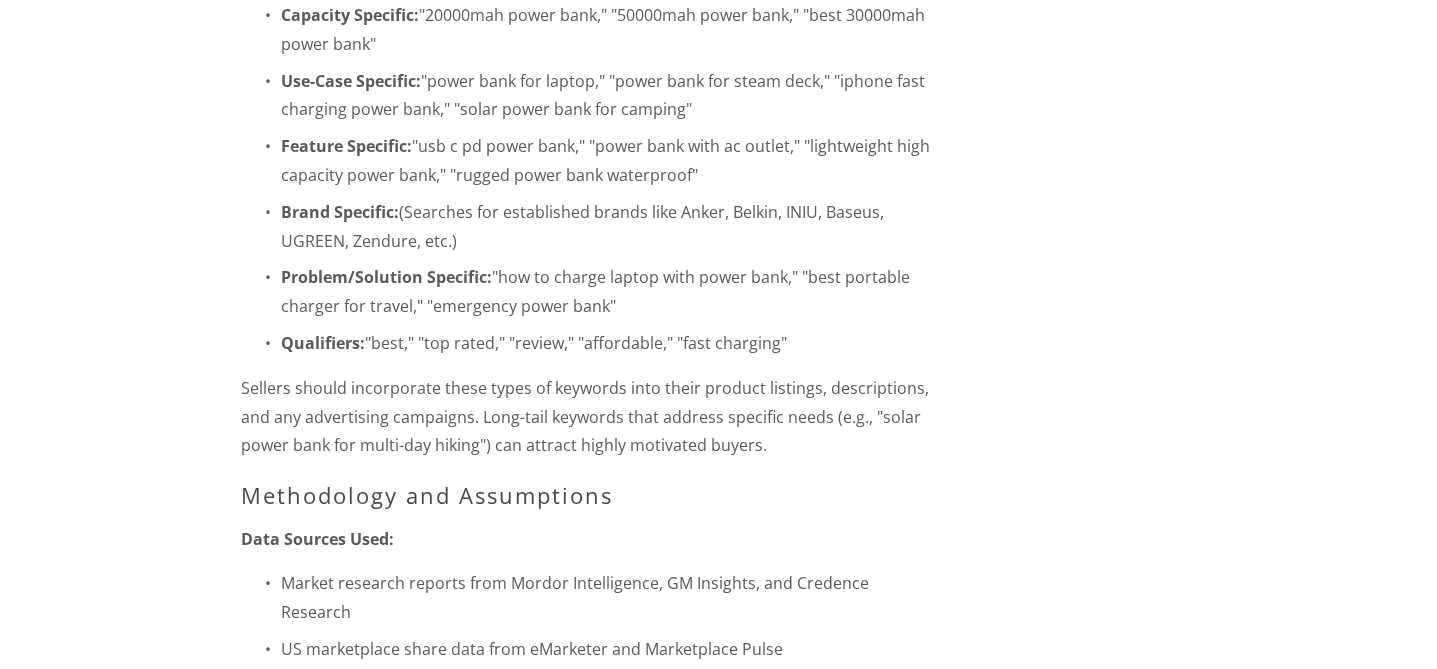 scroll, scrollTop: 3315, scrollLeft: 0, axis: vertical 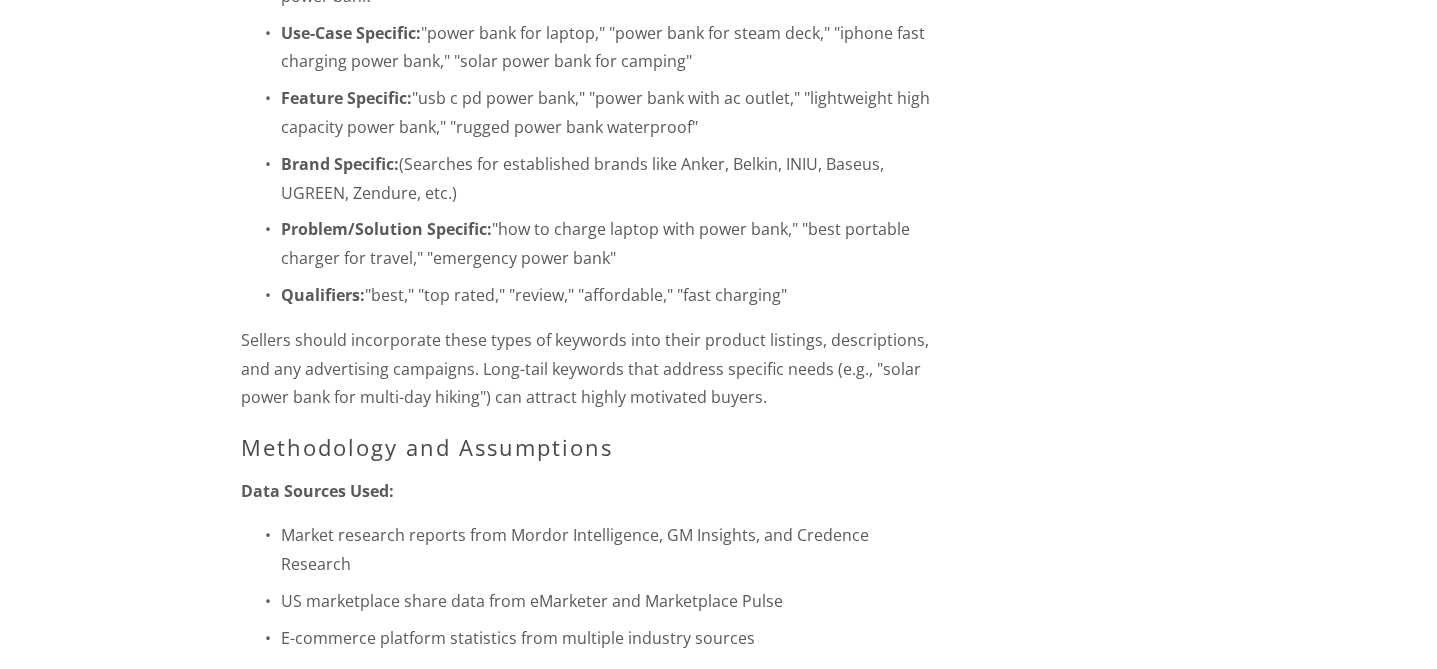 click on "Key Market Insights Amazon's Dominance : With approximately 72% of US marketplace sales, Amazon drives the highest volume but also faces intense competition. The platform shows strong performance across all segments, with the 20,000-30,000mAh range being the sweet spot for volume sales. eBay's Value Positioning : eBay captures price-conscious consumers and refurbished product buyers, typically at 15-20% lower price points than Amazon. The platform performs well for sellers offering competitive pricing. Walmart's Growth Opportunity : Despite currently holding only 2% market share, Walmart's marketplace is growing rapidly (12.6% year-over-year) and offers lower competition for sellers willing to meet their requirements. Shopify Direct-to-Consumer Advantage : D2C brands on Shopify command premium pricing (25-40% higher) due to direct customer relationships and brand control, though at lower volumes. Google Keyword Trends: What Are Buyers Searching For? Capacity Specific: Use-Case Specific: Feature Specific:" at bounding box center [591, 486] 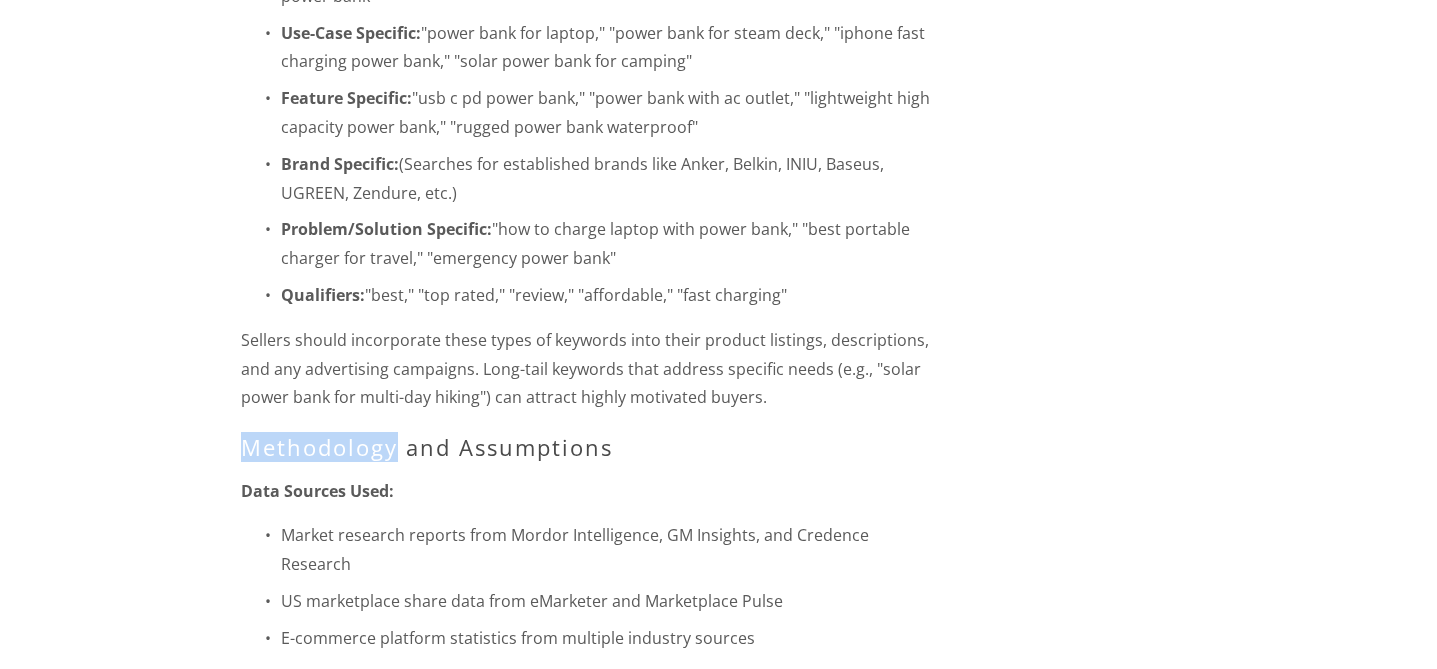 click on "Key Market Insights Amazon's Dominance : With approximately 72% of US marketplace sales, Amazon drives the highest volume but also faces intense competition. The platform shows strong performance across all segments, with the 20,000-30,000mAh range being the sweet spot for volume sales. eBay's Value Positioning : eBay captures price-conscious consumers and refurbished product buyers, typically at 15-20% lower price points than Amazon. The platform performs well for sellers offering competitive pricing. Walmart's Growth Opportunity : Despite currently holding only 2% market share, Walmart's marketplace is growing rapidly (12.6% year-over-year) and offers lower competition for sellers willing to meet their requirements. Shopify Direct-to-Consumer Advantage : D2C brands on Shopify command premium pricing (25-40% higher) due to direct customer relationships and brand control, though at lower volumes. Google Keyword Trends: What Are Buyers Searching For? Capacity Specific: Use-Case Specific: Feature Specific:" at bounding box center [591, 486] 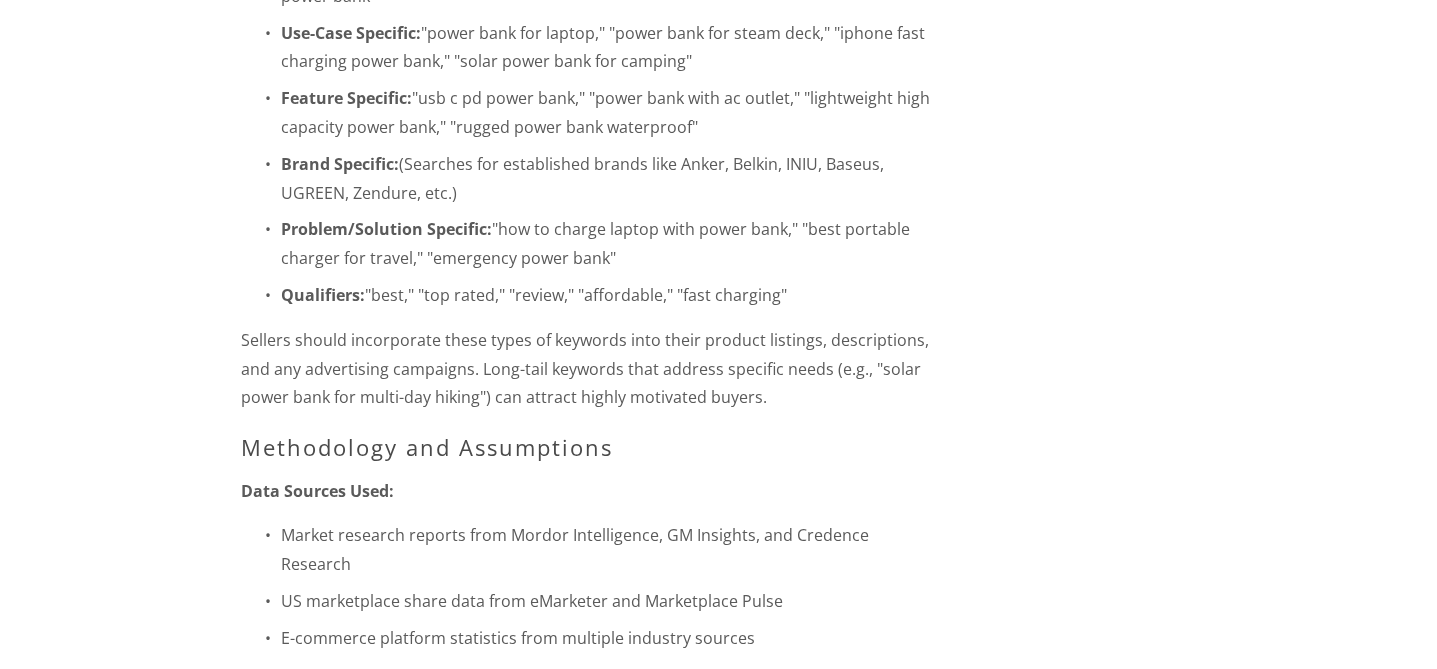 click on "Key Market Insights Amazon's Dominance : With approximately 72% of US marketplace sales, Amazon drives the highest volume but also faces intense competition. The platform shows strong performance across all segments, with the 20,000-30,000mAh range being the sweet spot for volume sales. eBay's Value Positioning : eBay captures price-conscious consumers and refurbished product buyers, typically at 15-20% lower price points than Amazon. The platform performs well for sellers offering competitive pricing. Walmart's Growth Opportunity : Despite currently holding only 2% market share, Walmart's marketplace is growing rapidly (12.6% year-over-year) and offers lower competition for sellers willing to meet their requirements. Shopify Direct-to-Consumer Advantage : D2C brands on Shopify command premium pricing (25-40% higher) due to direct customer relationships and brand control, though at lower volumes. Google Keyword Trends: What Are Buyers Searching For? Capacity Specific: Use-Case Specific: Feature Specific:" at bounding box center [591, 486] 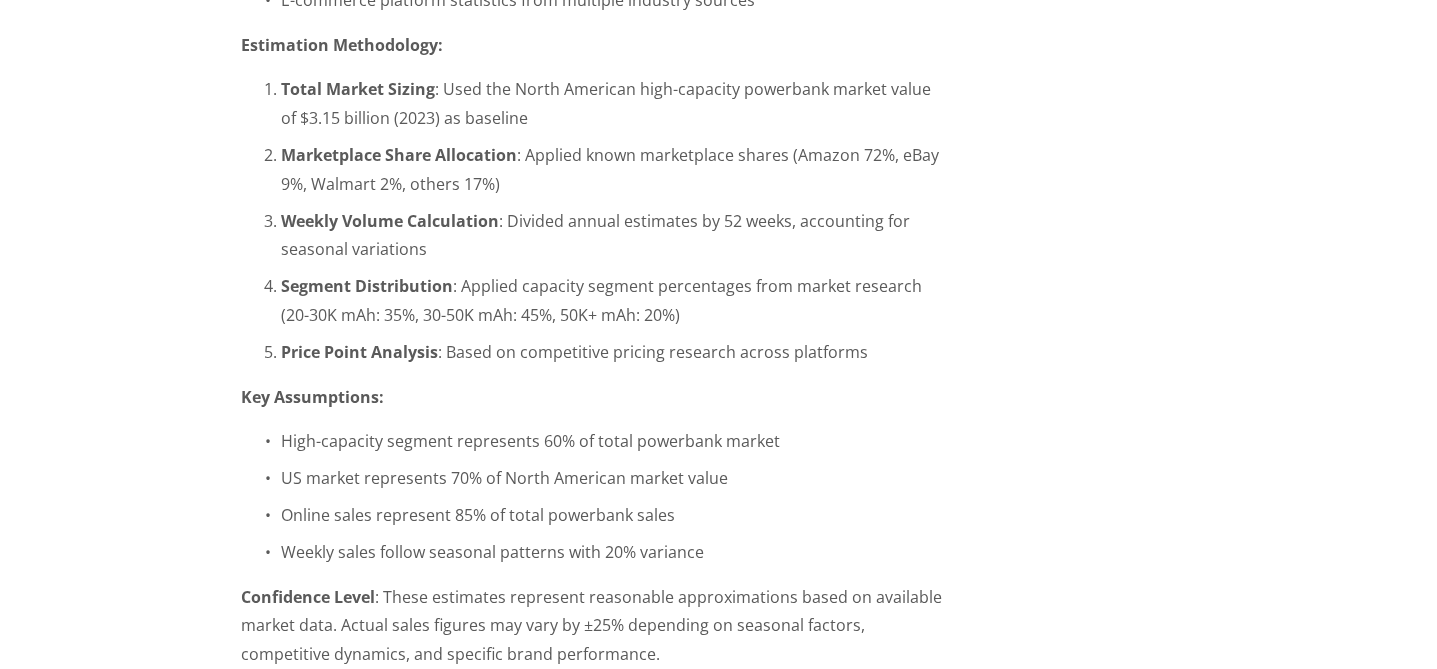 scroll, scrollTop: 3957, scrollLeft: 0, axis: vertical 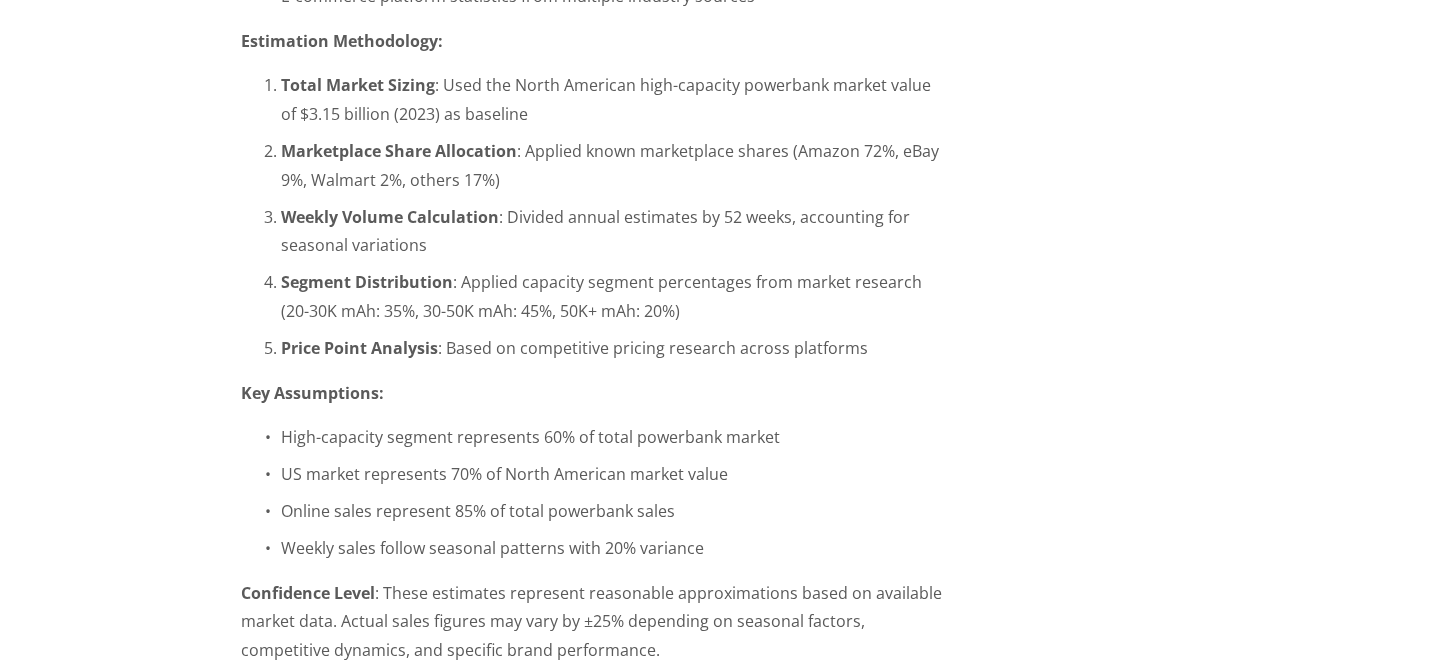 click on "Online sales represent 85% of total powerbank sales" at bounding box center (611, 511) 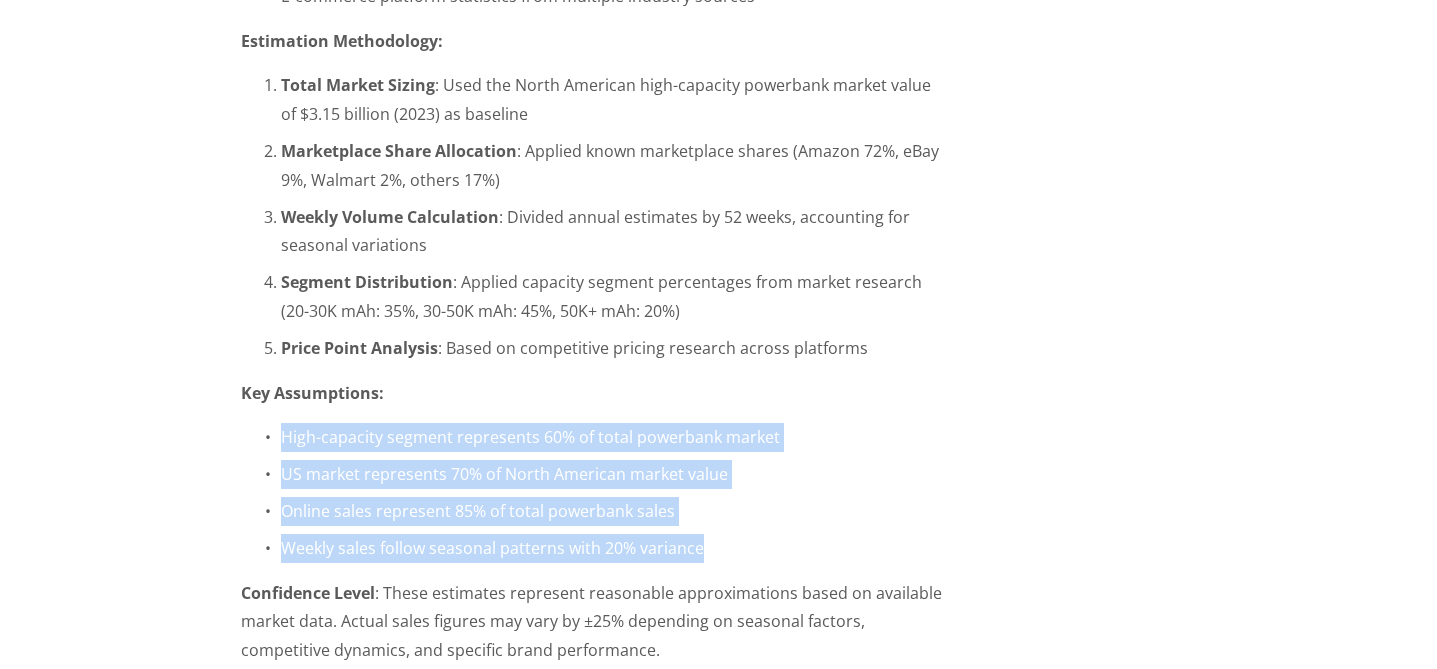 drag, startPoint x: 700, startPoint y: 519, endPoint x: 280, endPoint y: 400, distance: 436.53293 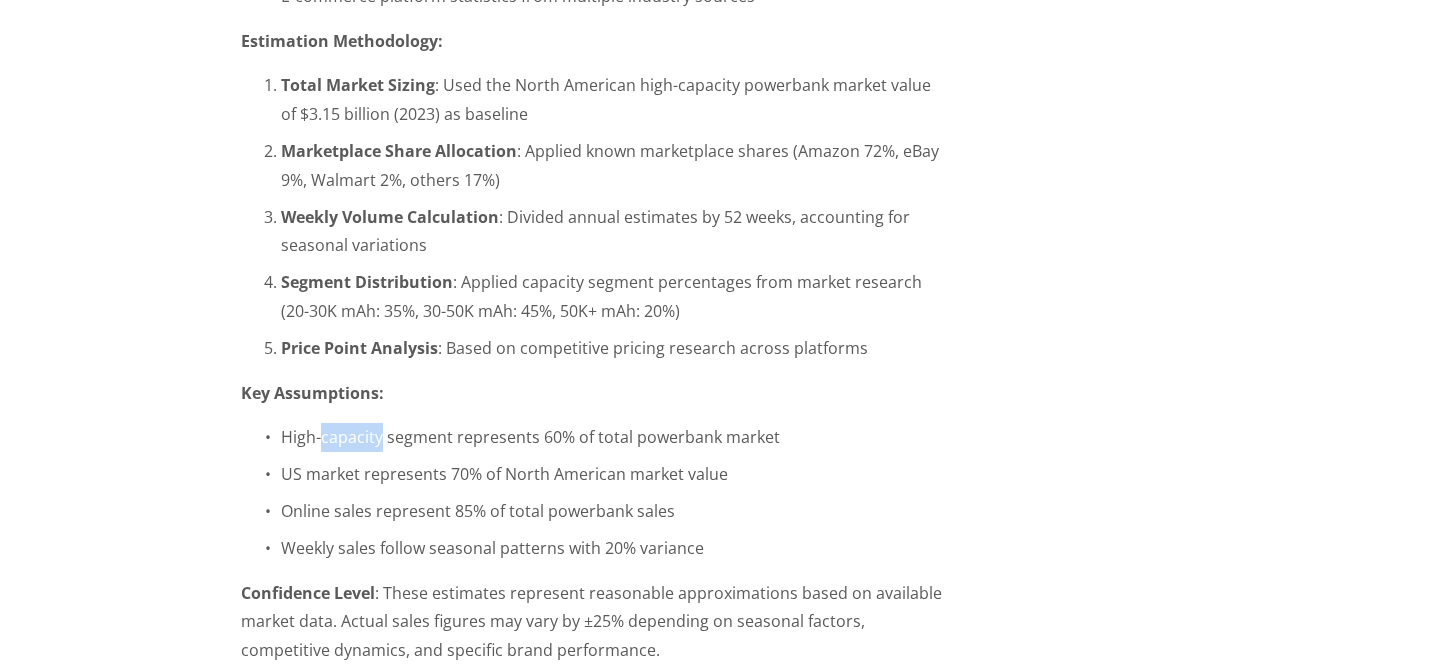 click on "High-capacity segment represents 60% of total powerbank market" at bounding box center [611, 437] 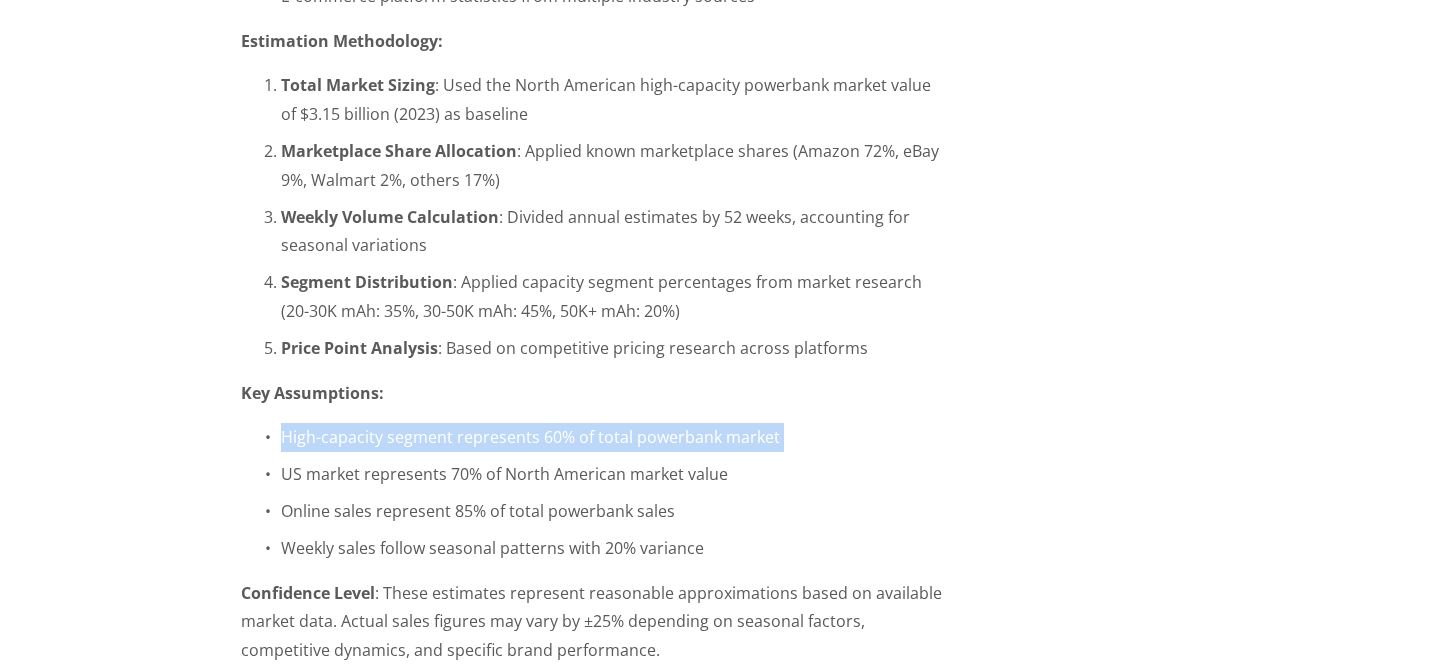 click on "High-capacity segment represents 60% of total powerbank market" at bounding box center (611, 437) 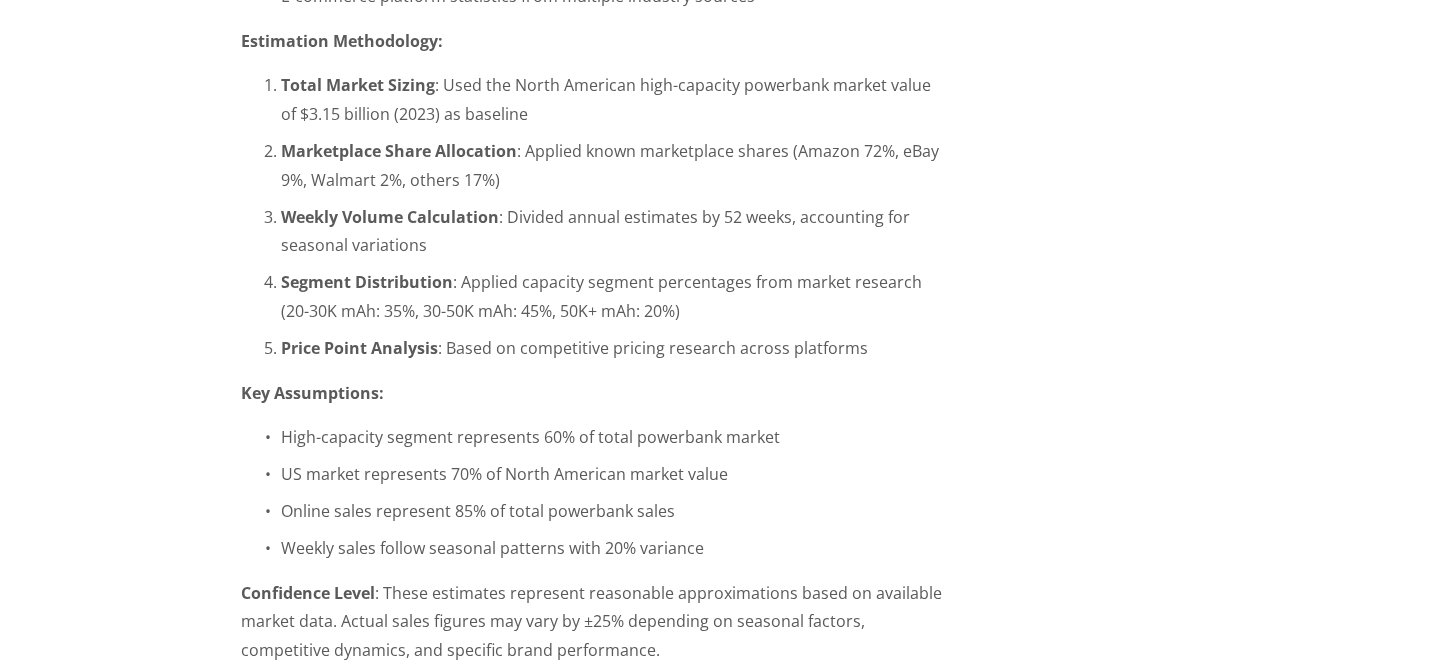 click on "US market represents 70% of North American market value" at bounding box center (611, 474) 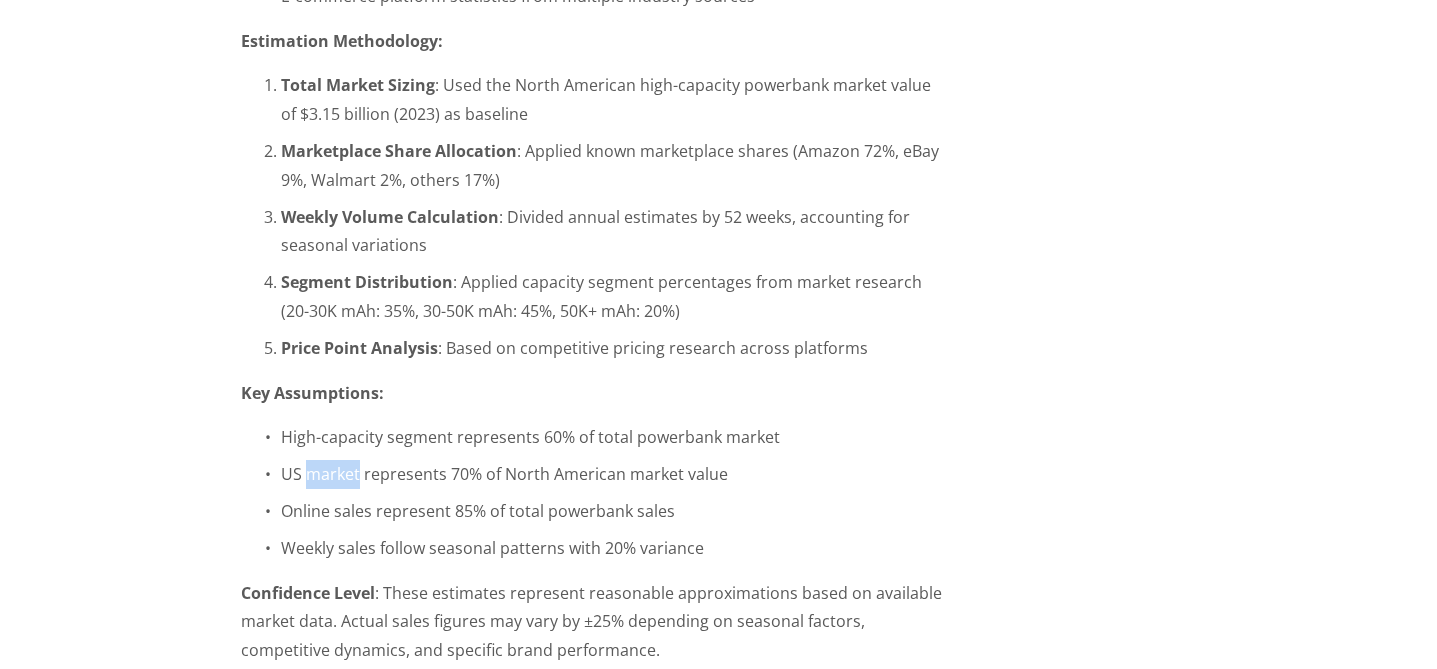click on "US market represents 70% of North American market value" at bounding box center [611, 474] 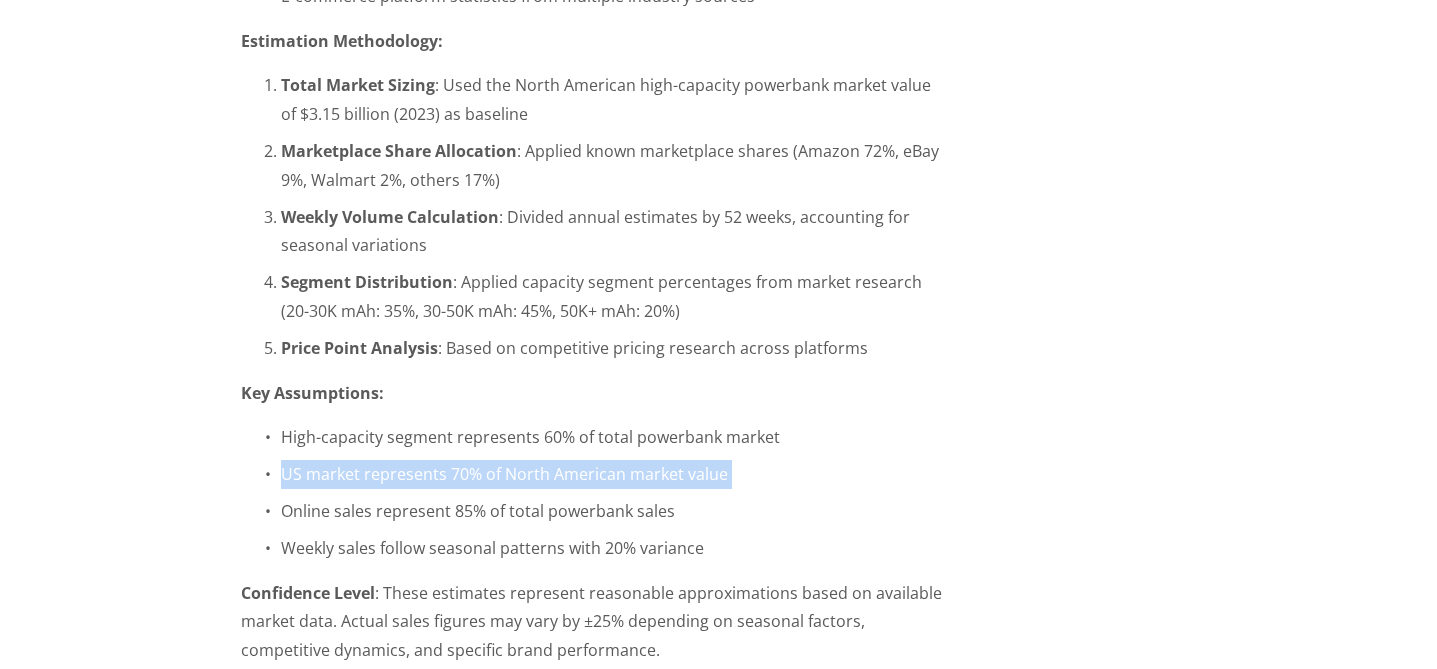 click on "US market represents 70% of North American market value" at bounding box center [611, 474] 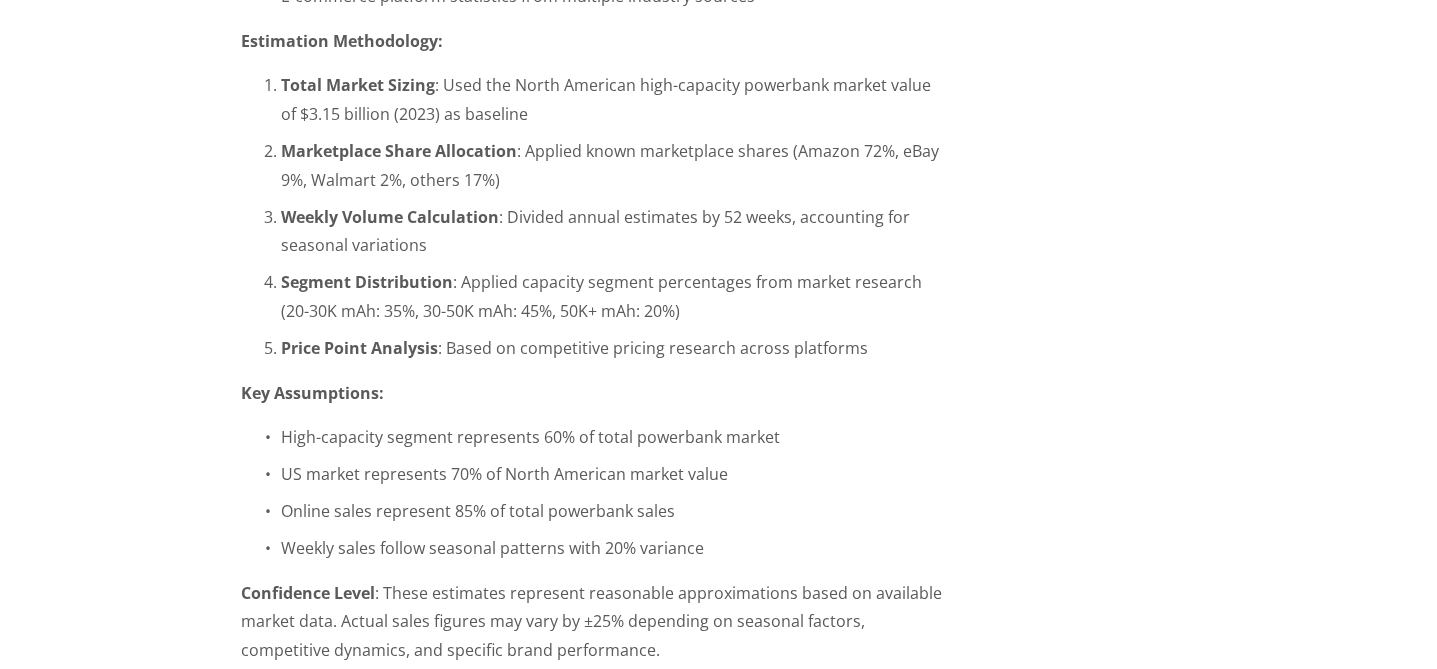click on "High-capacity segment represents 60% of total powerbank market US market represents 70% of North American market value Online sales represent 85% of total powerbank sales Weekly sales follow seasonal patterns with 20% variance" at bounding box center [591, 492] 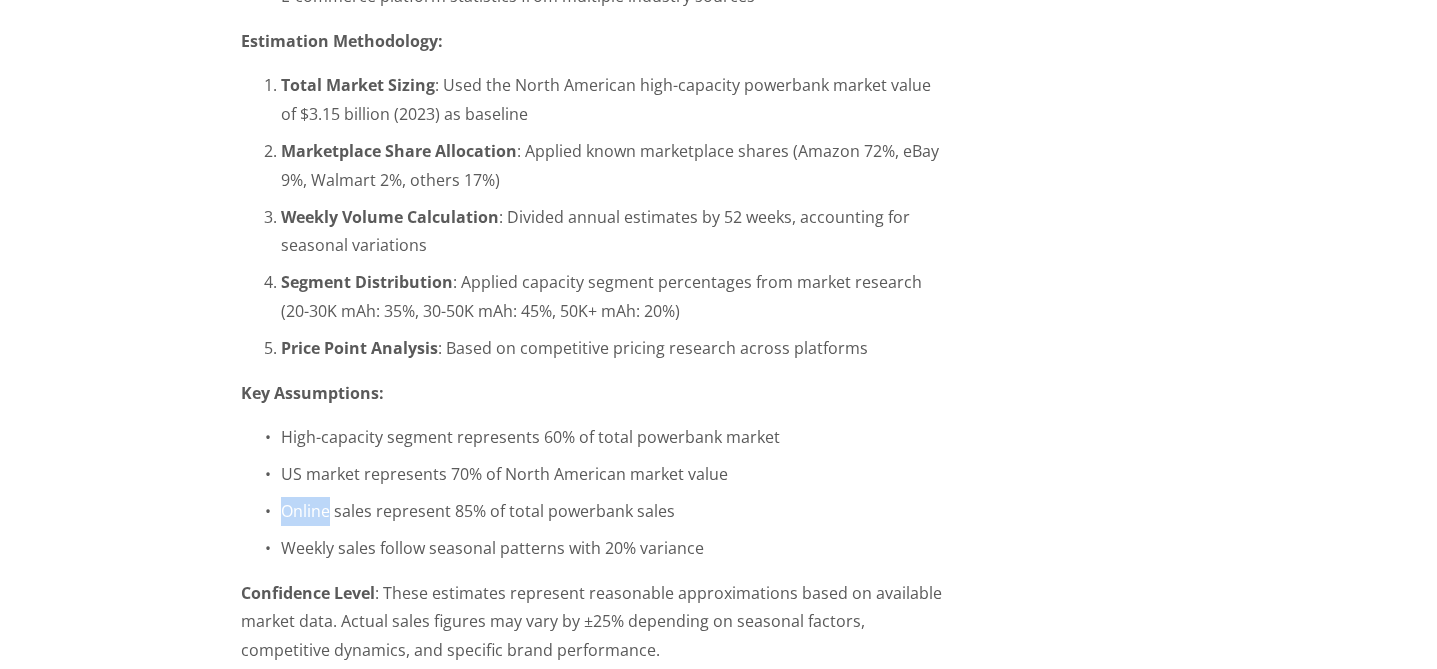 click on "High-capacity segment represents 60% of total powerbank market US market represents 70% of North American market value Online sales represent 85% of total powerbank sales Weekly sales follow seasonal patterns with 20% variance" at bounding box center [591, 492] 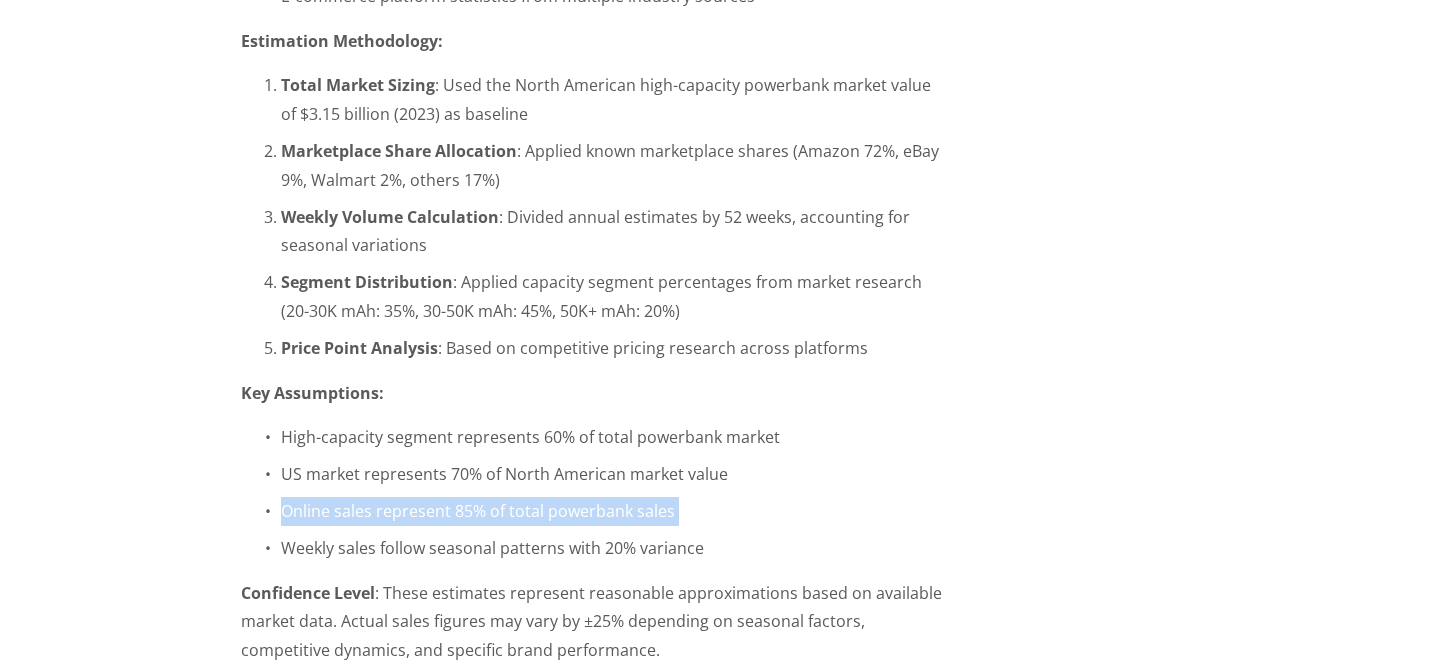 click on "High-capacity segment represents 60% of total powerbank market US market represents 70% of North American market value Online sales represent 85% of total powerbank sales Weekly sales follow seasonal patterns with 20% variance" at bounding box center (591, 492) 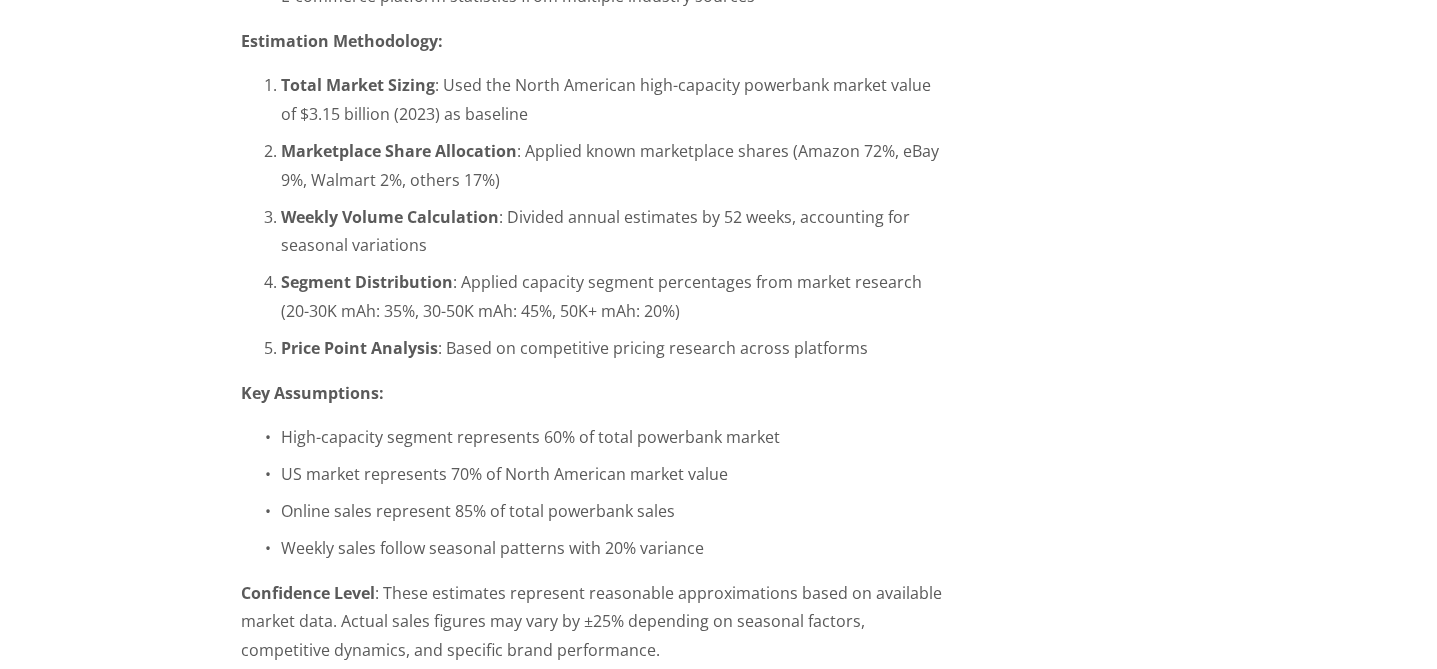 click on "High-capacity segment represents 60% of total powerbank market US market represents 70% of North American market value Online sales represent 85% of total powerbank sales Weekly sales follow seasonal patterns with 20% variance" at bounding box center (591, 492) 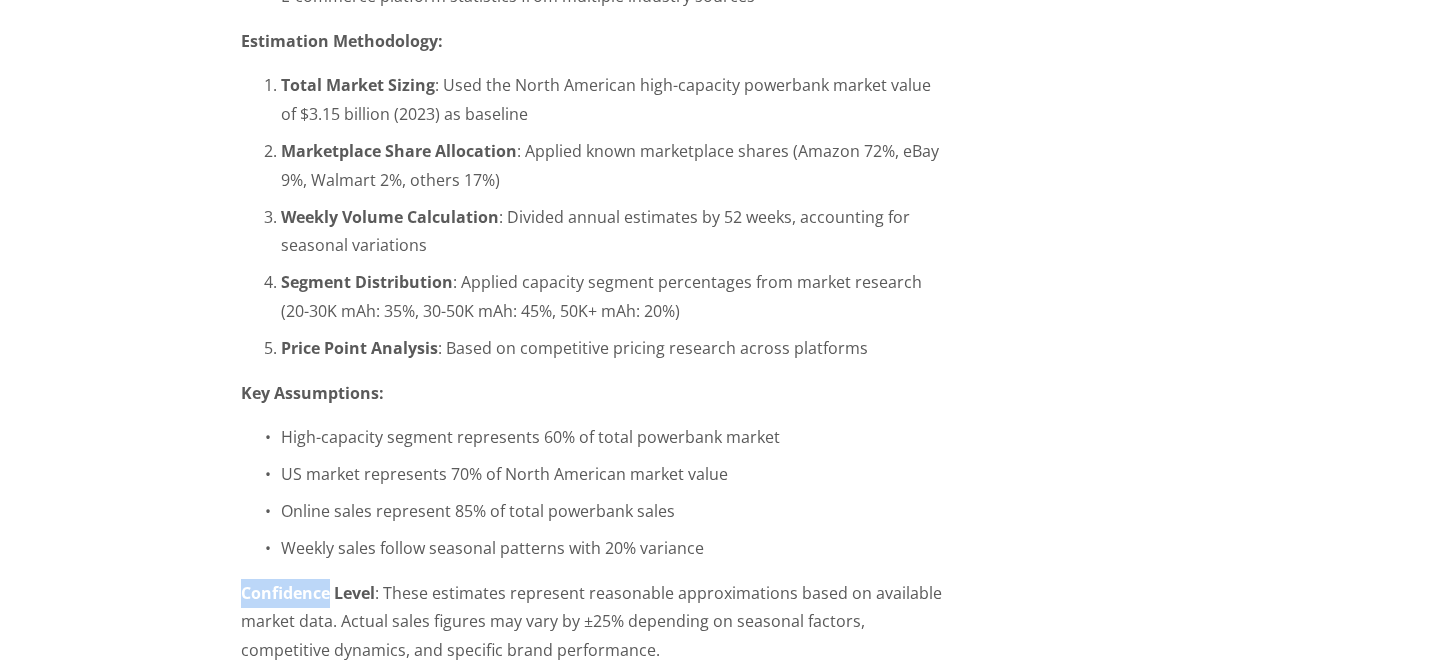 click on "Key Market Insights Amazon's Dominance : With approximately 72% of US marketplace sales, Amazon drives the highest volume but also faces intense competition. The platform shows strong performance across all segments, with the 20,000-30,000mAh range being the sweet spot for volume sales. eBay's Value Positioning : eBay captures price-conscious consumers and refurbished product buyers, typically at 15-20% lower price points than Amazon. The platform performs well for sellers offering competitive pricing. Walmart's Growth Opportunity : Despite currently holding only 2% market share, Walmart's marketplace is growing rapidly (12.6% year-over-year) and offers lower competition for sellers willing to meet their requirements. Shopify Direct-to-Consumer Advantage : D2C brands on Shopify command premium pricing (25-40% higher) due to direct customer relationships and brand control, though at lower volumes. Google Keyword Trends: What Are Buyers Searching For? Capacity Specific: Use-Case Specific: Feature Specific:" at bounding box center (591, -156) 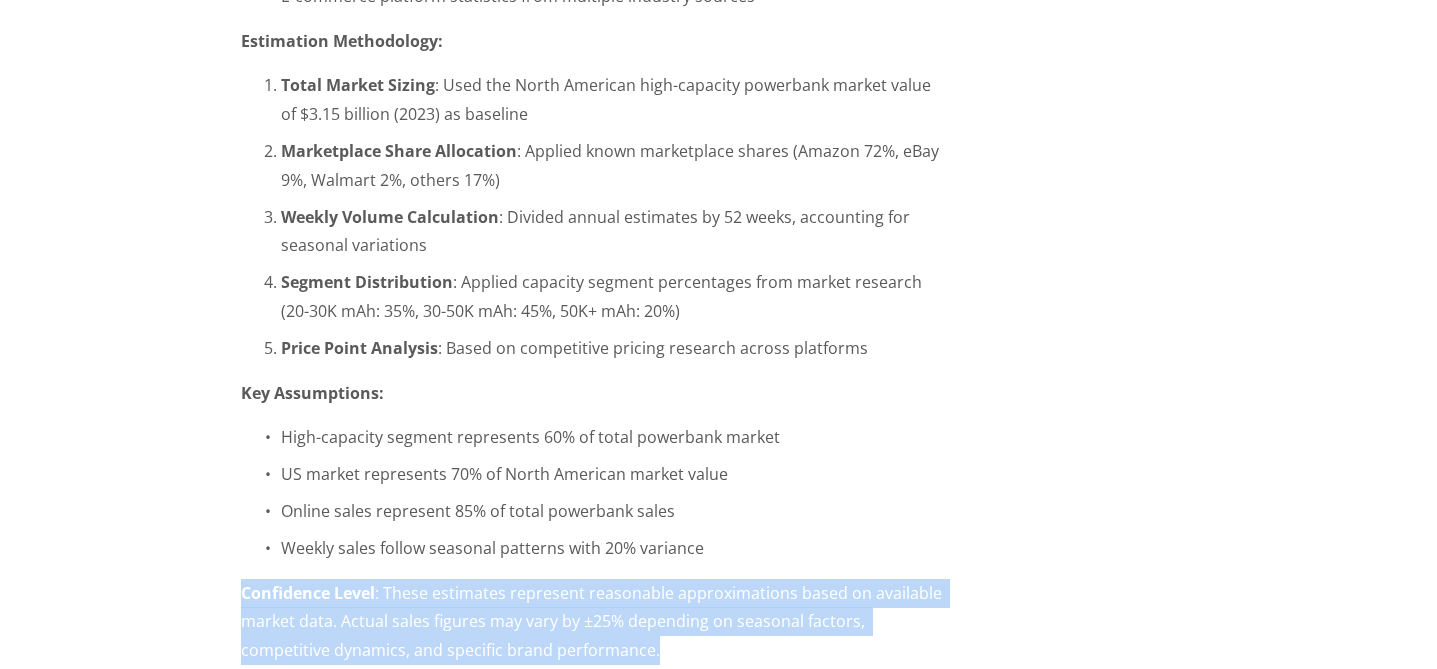 click on "Key Market Insights Amazon's Dominance : With approximately 72% of US marketplace sales, Amazon drives the highest volume but also faces intense competition. The platform shows strong performance across all segments, with the 20,000-30,000mAh range being the sweet spot for volume sales. eBay's Value Positioning : eBay captures price-conscious consumers and refurbished product buyers, typically at 15-20% lower price points than Amazon. The platform performs well for sellers offering competitive pricing. Walmart's Growth Opportunity : Despite currently holding only 2% market share, Walmart's marketplace is growing rapidly (12.6% year-over-year) and offers lower competition for sellers willing to meet their requirements. Shopify Direct-to-Consumer Advantage : D2C brands on Shopify command premium pricing (25-40% higher) due to direct customer relationships and brand control, though at lower volumes. Google Keyword Trends: What Are Buyers Searching For? Capacity Specific: Use-Case Specific: Feature Specific:" at bounding box center [591, -156] 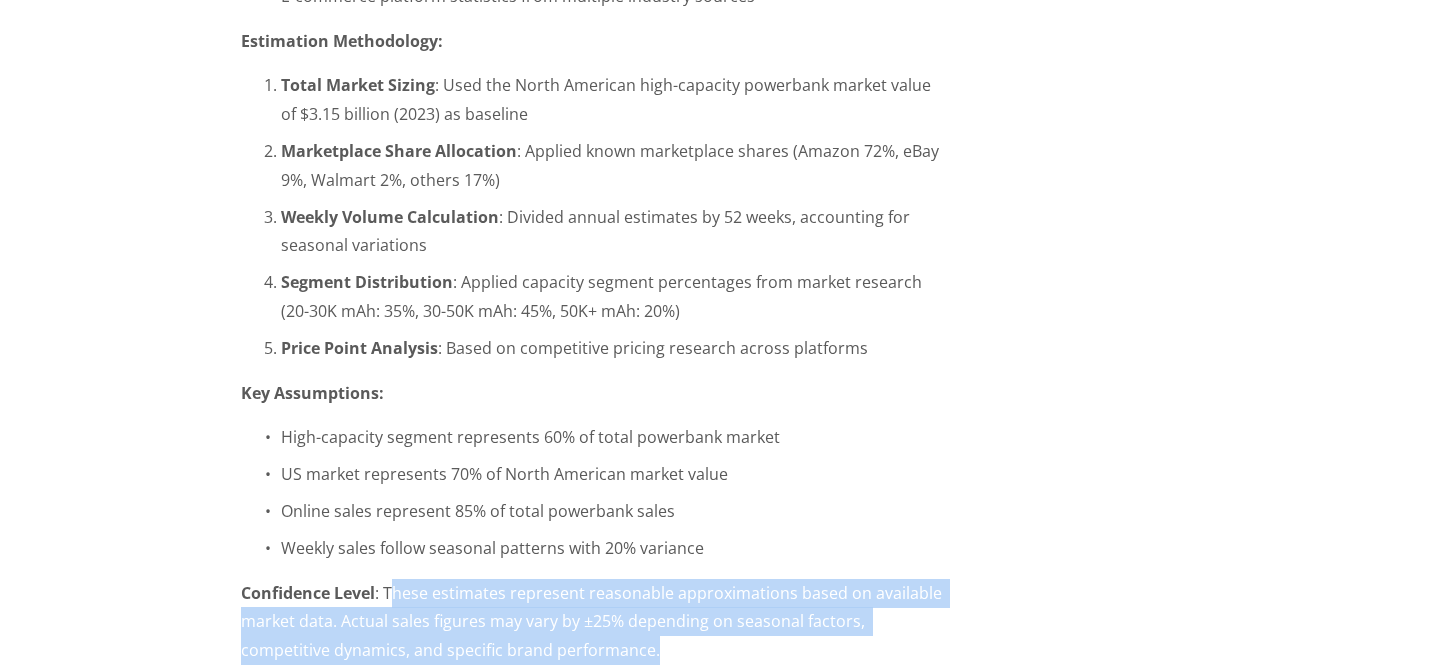 drag, startPoint x: 393, startPoint y: 559, endPoint x: 695, endPoint y: 613, distance: 306.78983 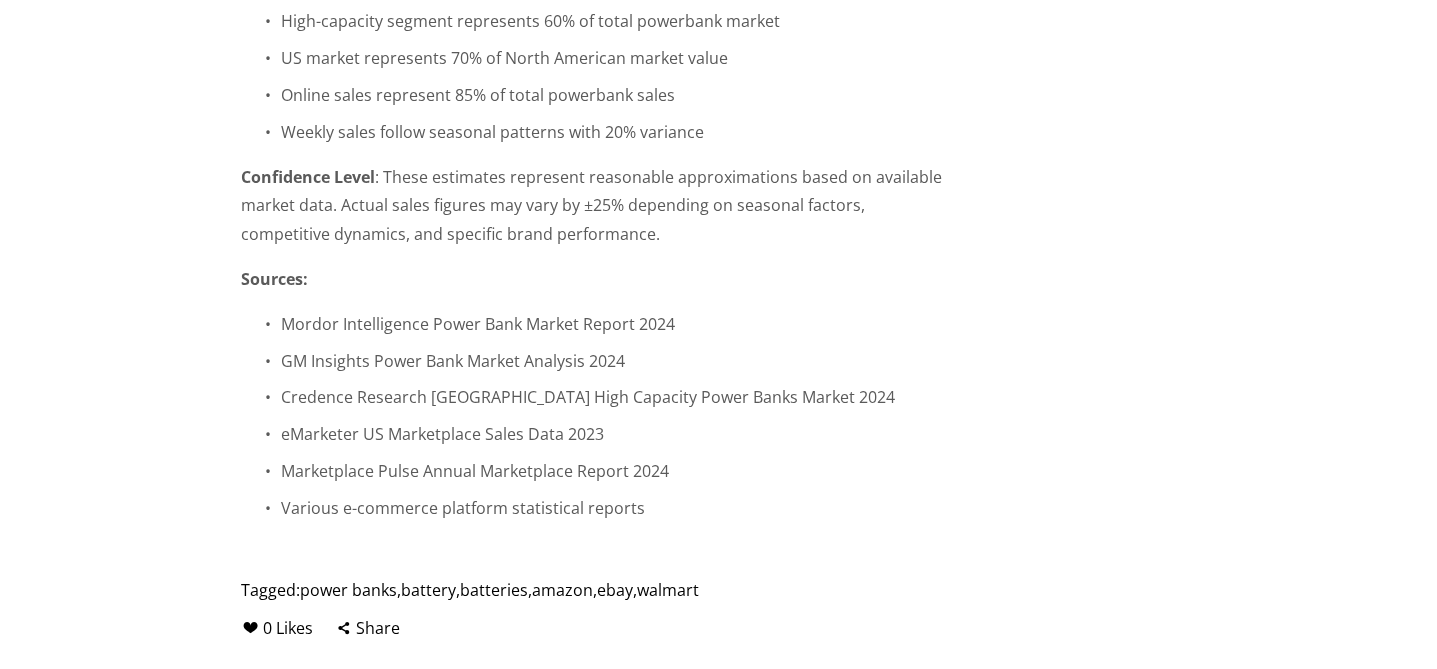 scroll, scrollTop: 4374, scrollLeft: 0, axis: vertical 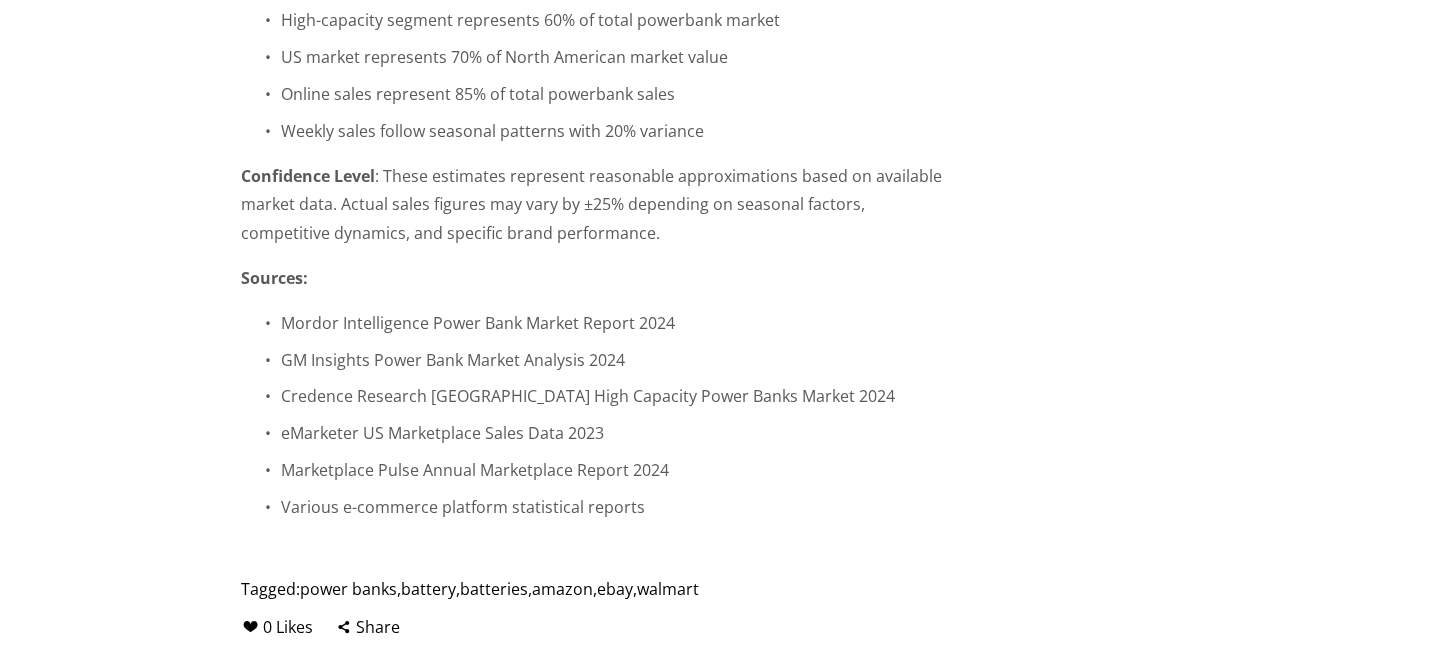 click on "Marketplace Pulse Annual Marketplace Report 2024" at bounding box center [611, 470] 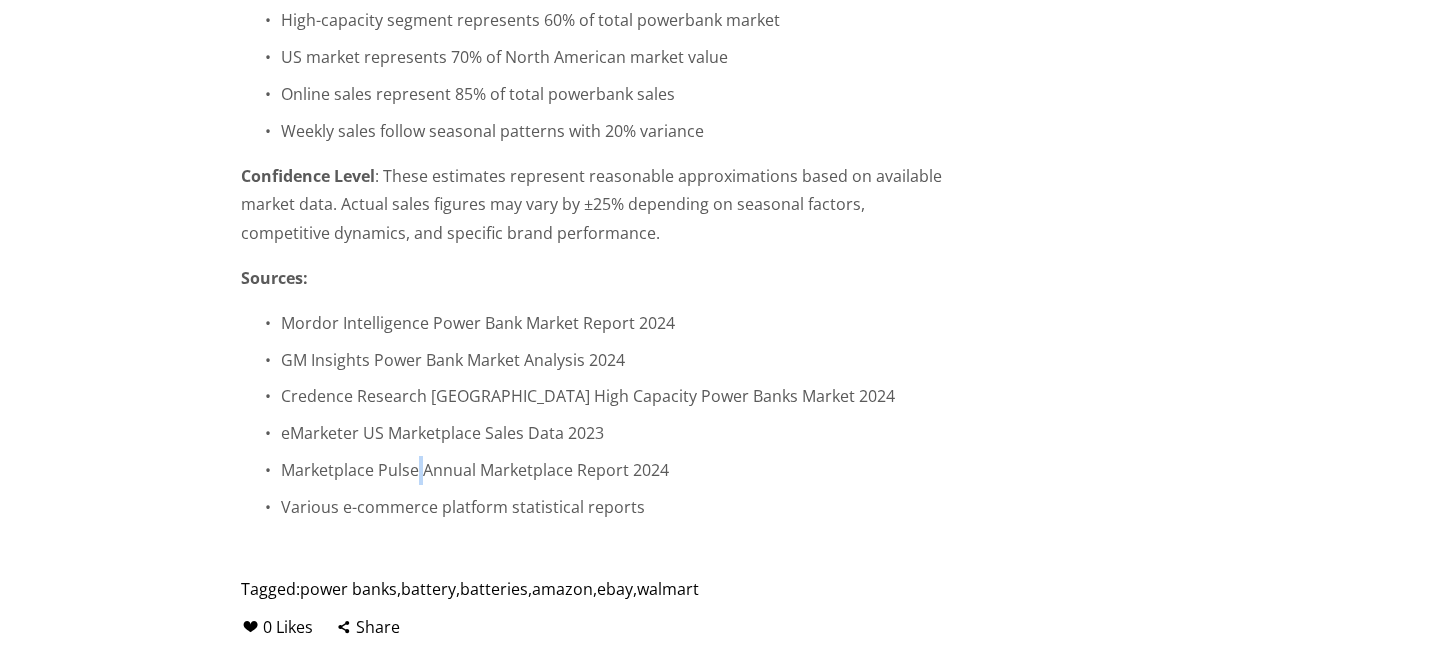 click on "Marketplace Pulse Annual Marketplace Report 2024" at bounding box center (611, 470) 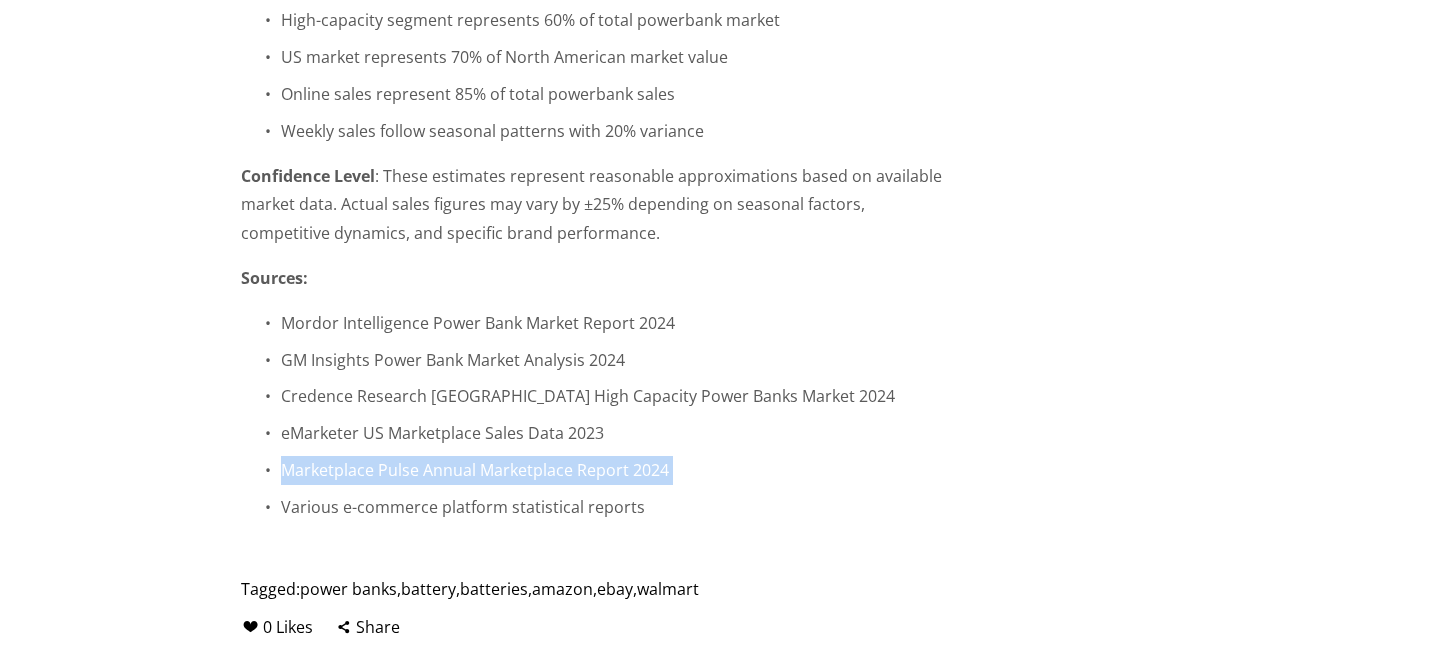 click on "Marketplace Pulse Annual Marketplace Report 2024" at bounding box center [611, 470] 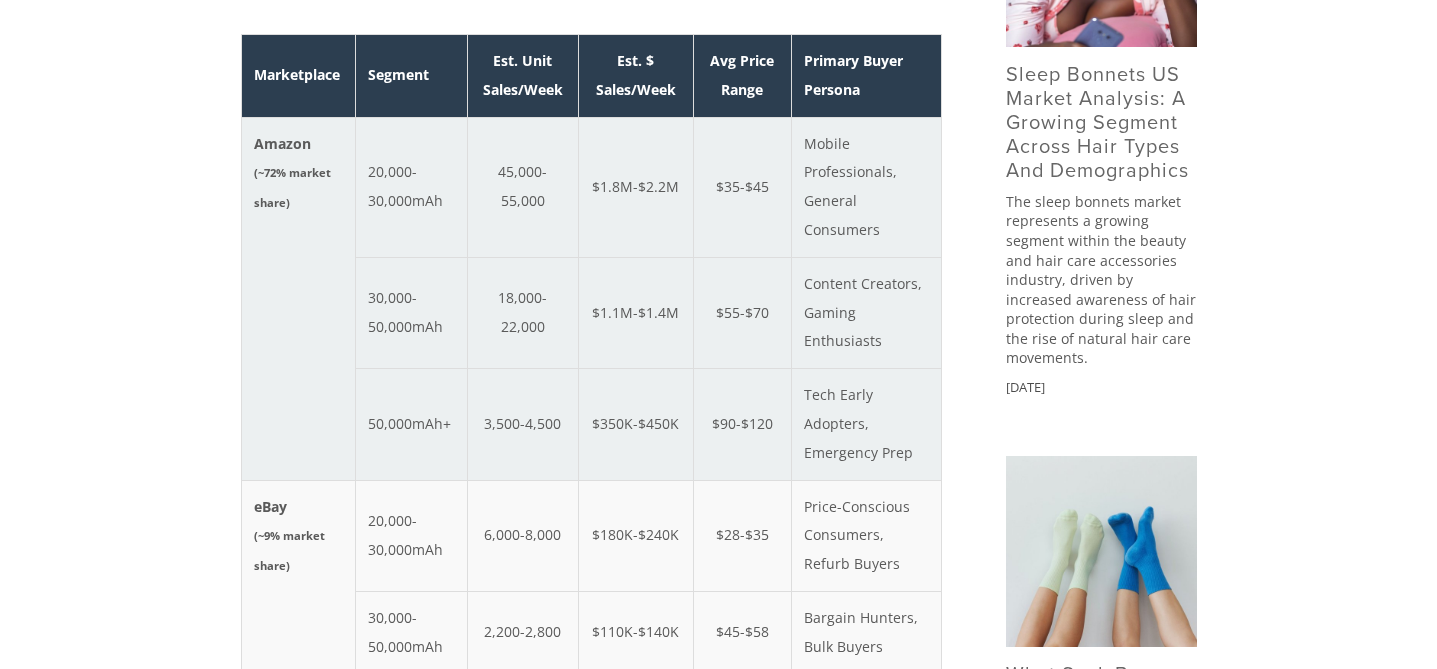 scroll, scrollTop: 1175, scrollLeft: 0, axis: vertical 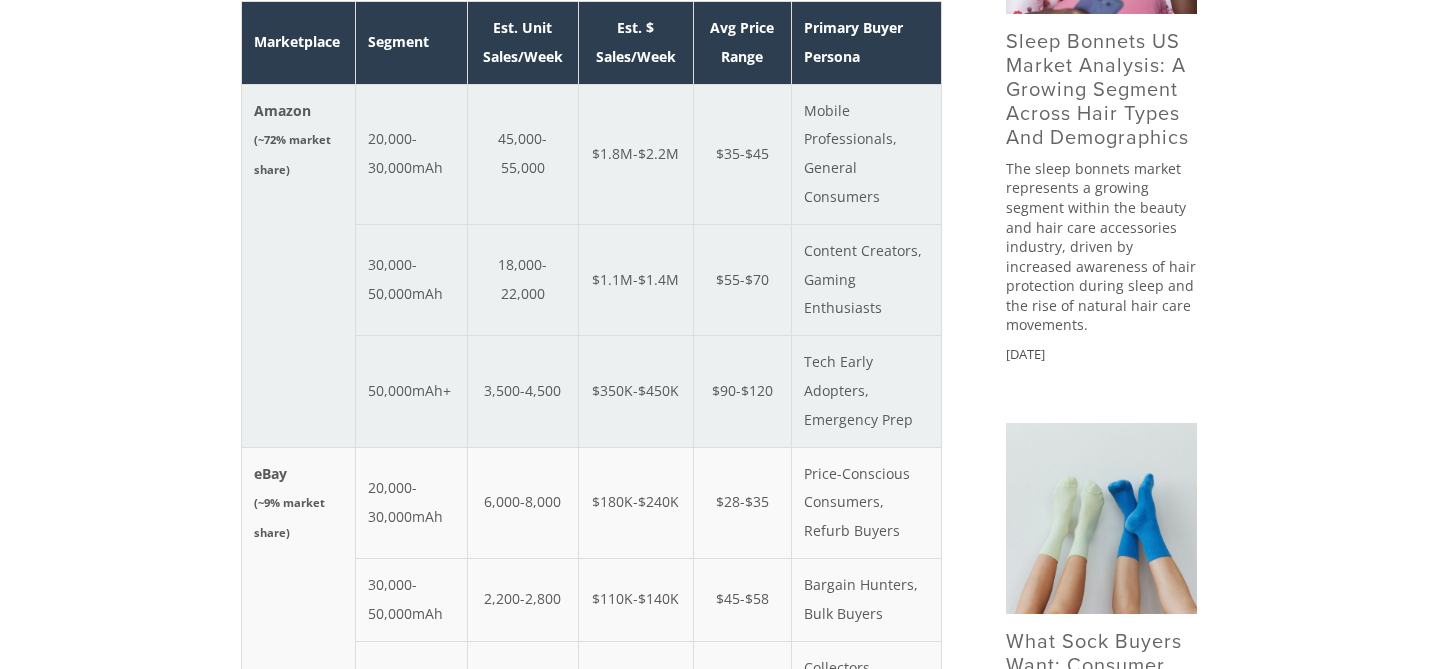 click on "45,000-55,000" at bounding box center (523, 154) 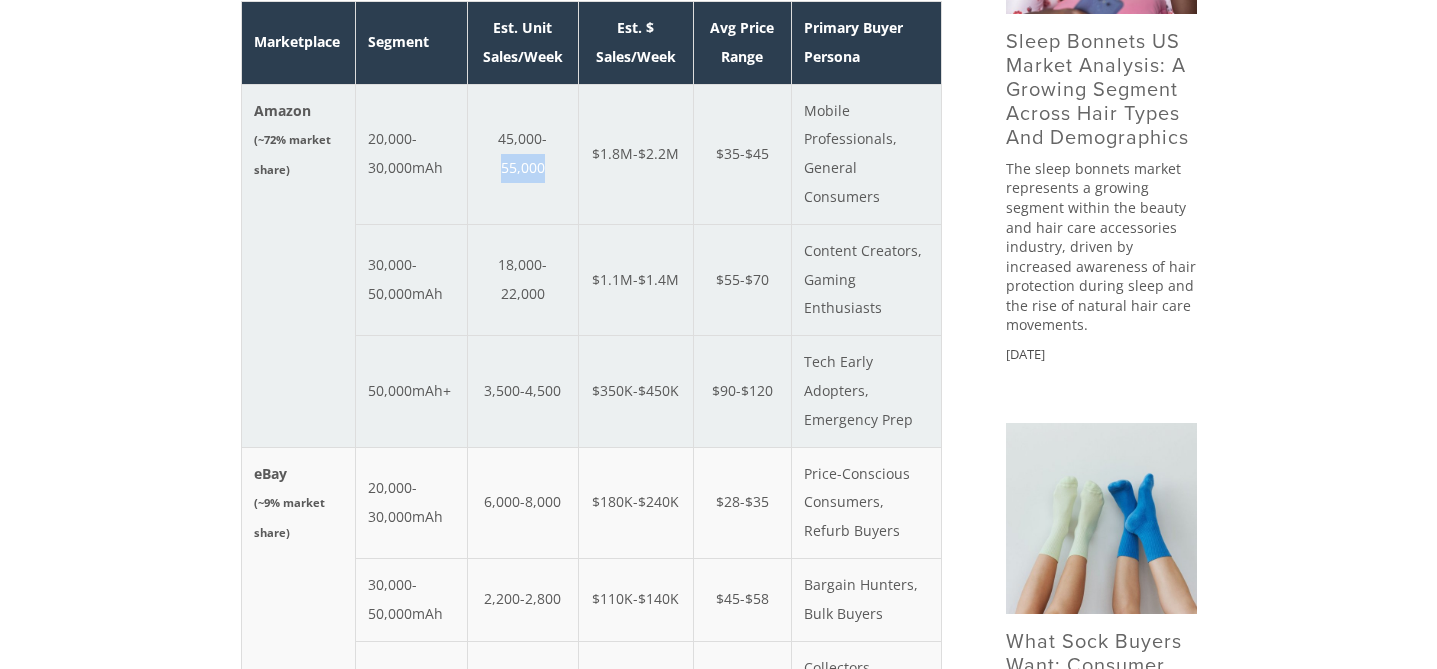 click on "45,000-55,000" at bounding box center [523, 154] 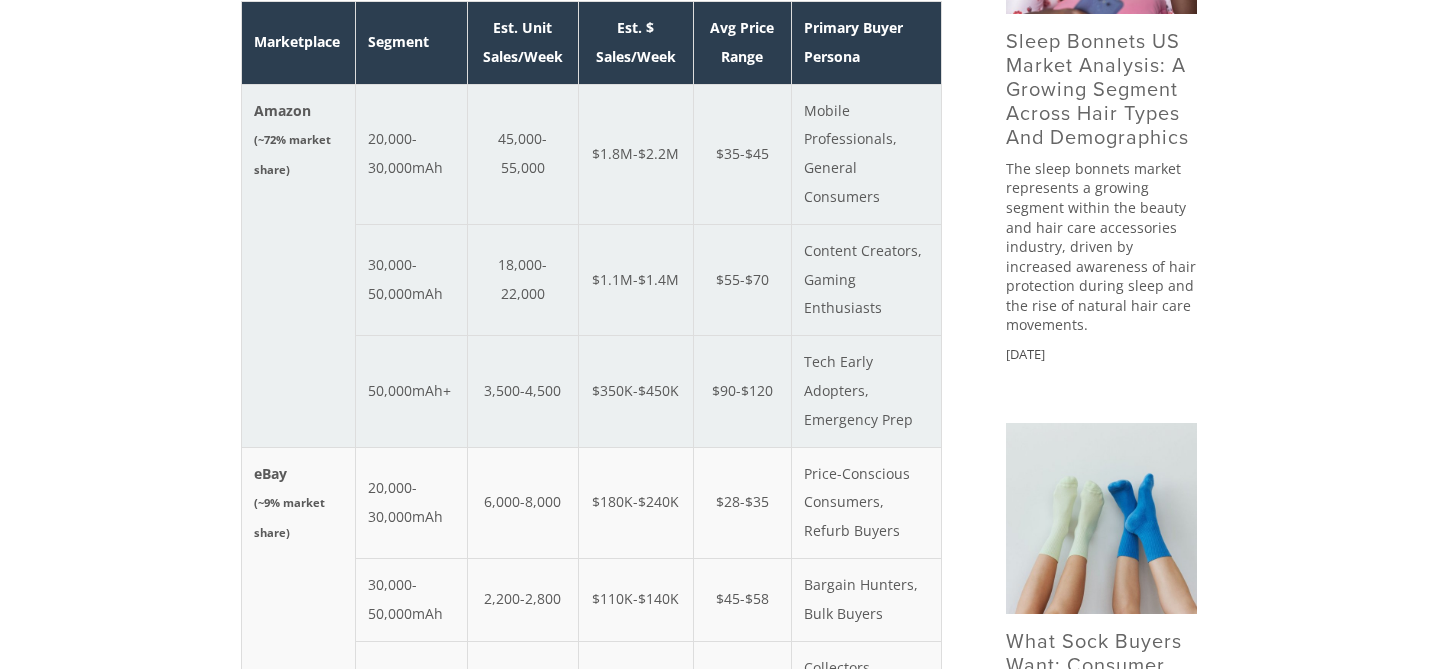 click on "18,000-22,000" at bounding box center [523, 279] 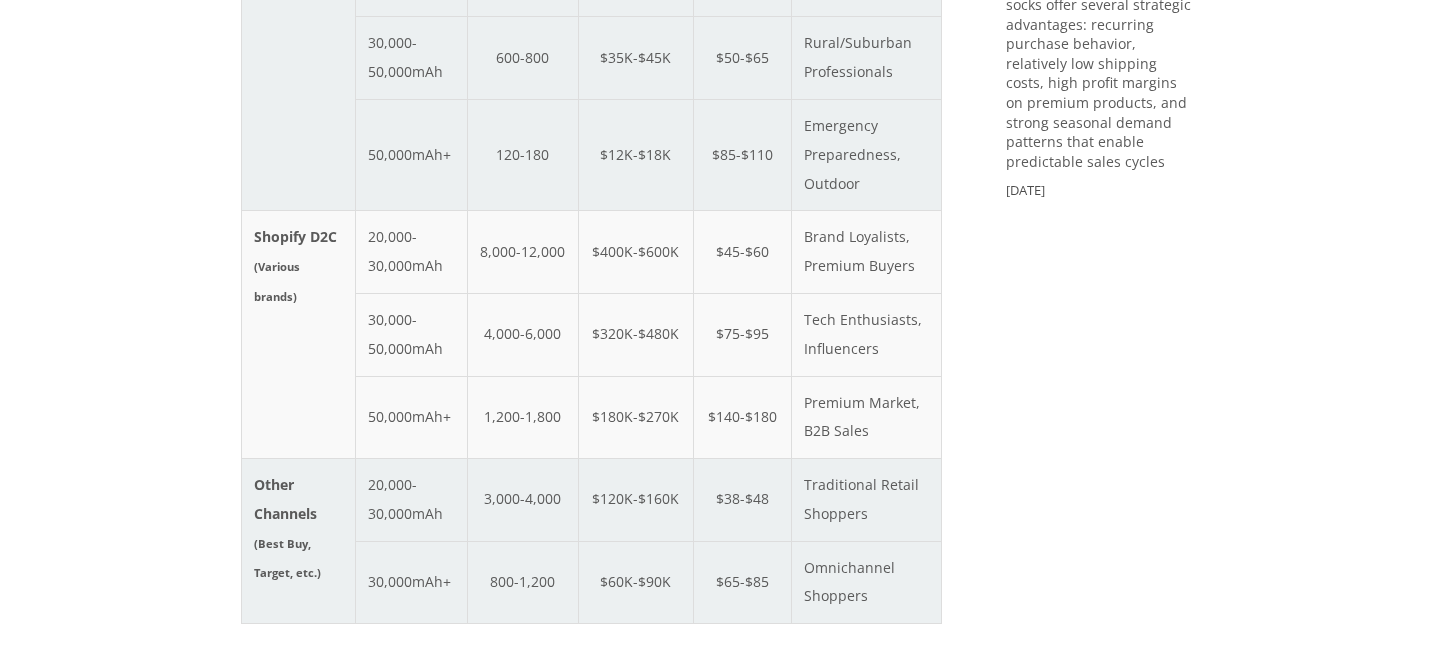 scroll, scrollTop: 2031, scrollLeft: 0, axis: vertical 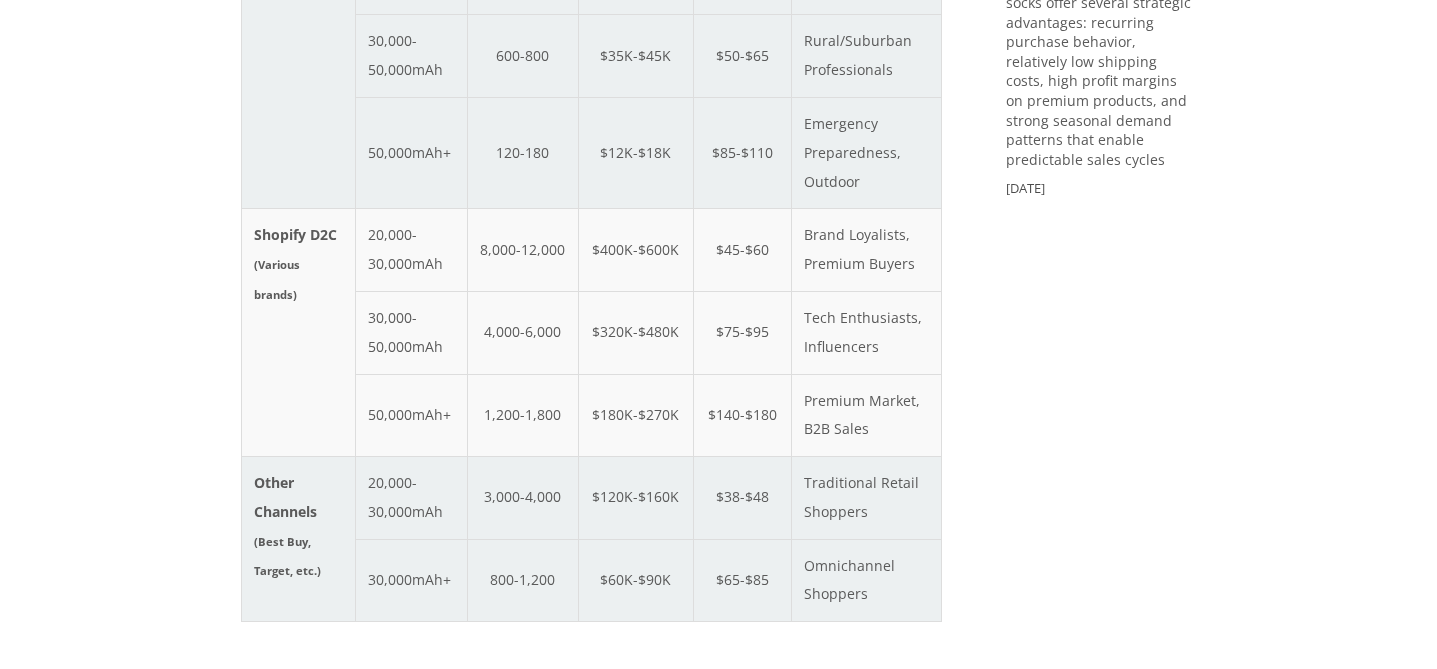 click on "3,000-4,000" at bounding box center [523, 498] 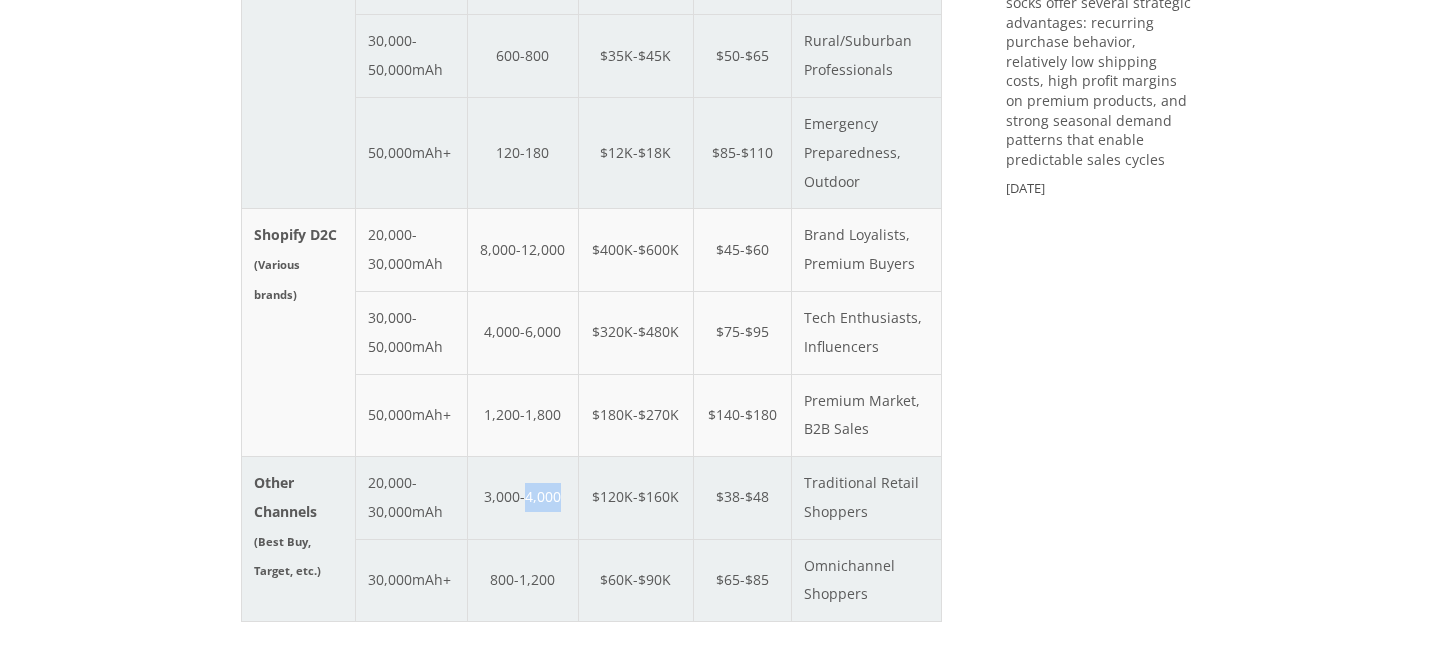 click on "3,000-4,000" at bounding box center (523, 498) 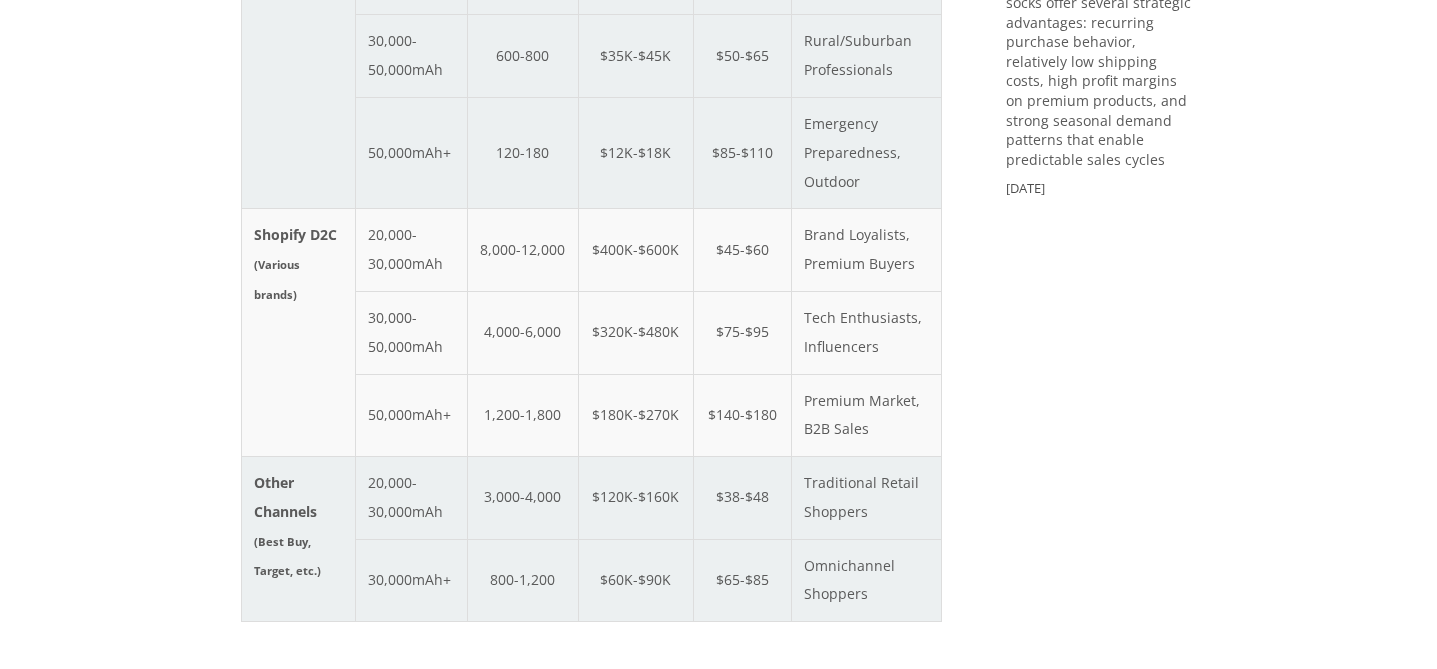 click on "800-1,200" at bounding box center [523, 580] 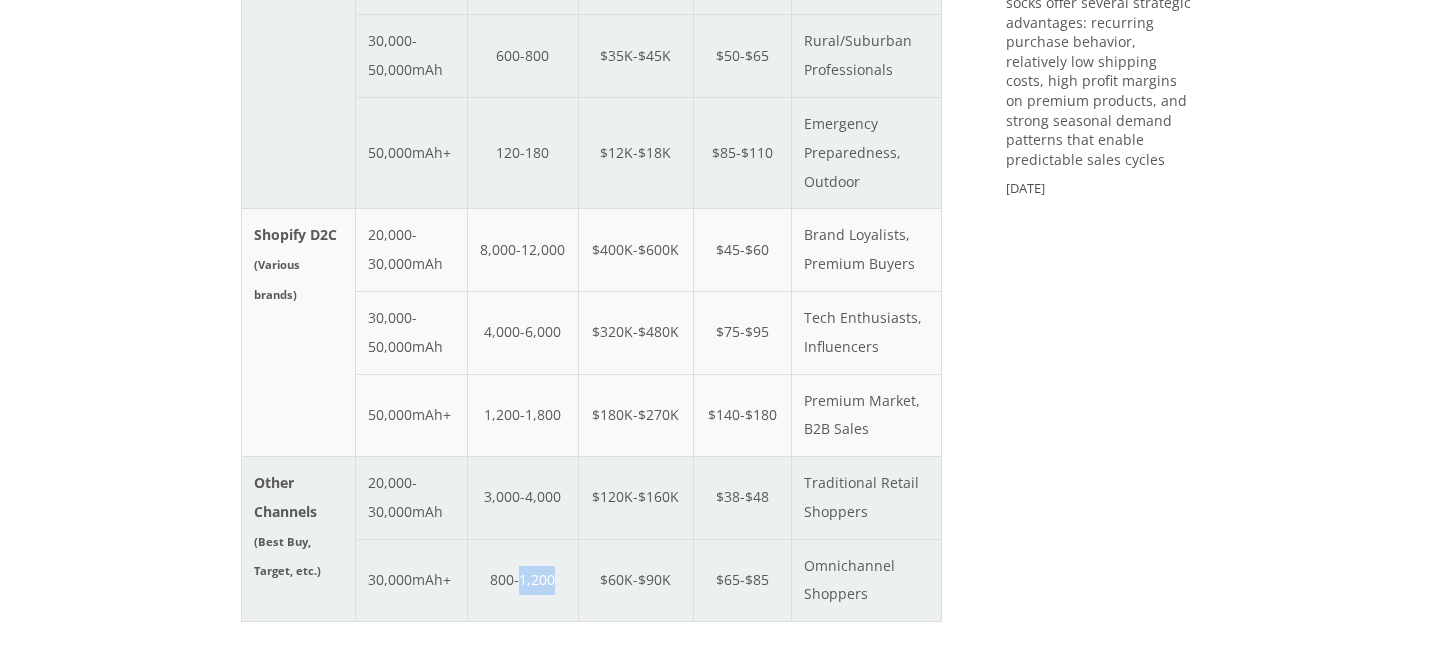 click on "800-1,200" at bounding box center [523, 580] 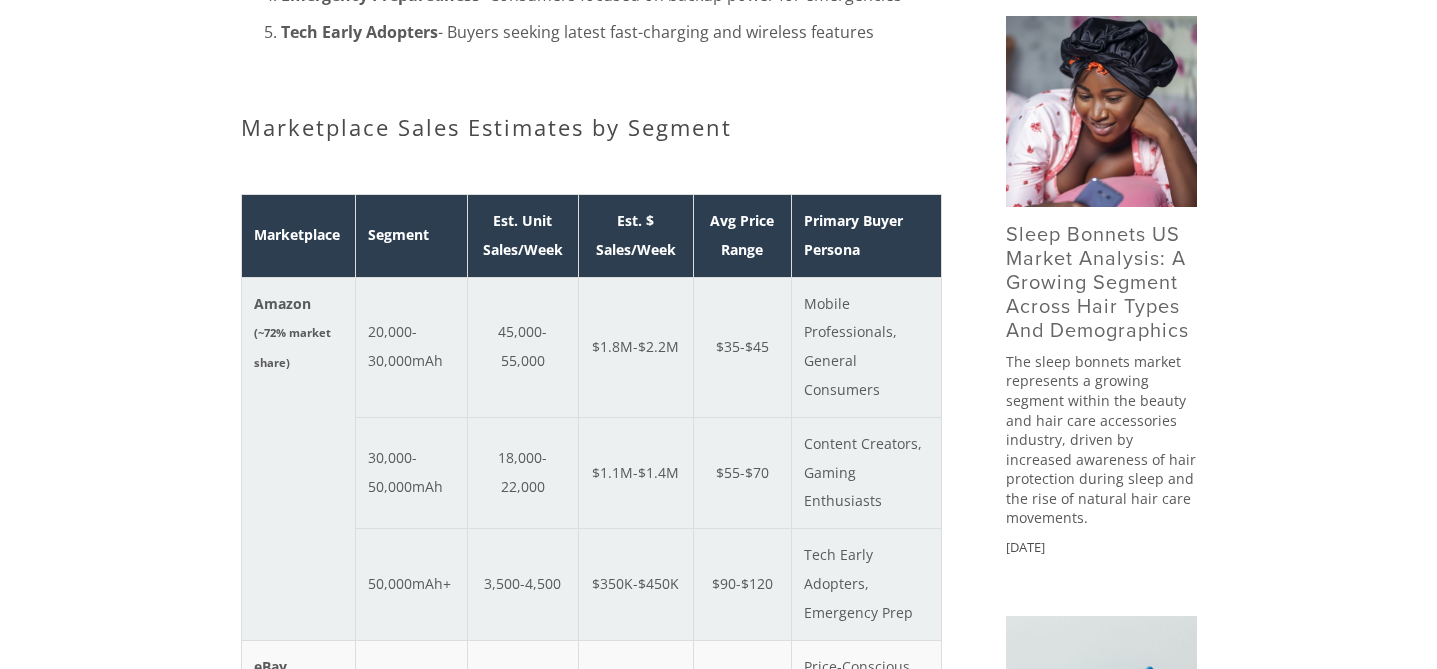 scroll, scrollTop: 989, scrollLeft: 0, axis: vertical 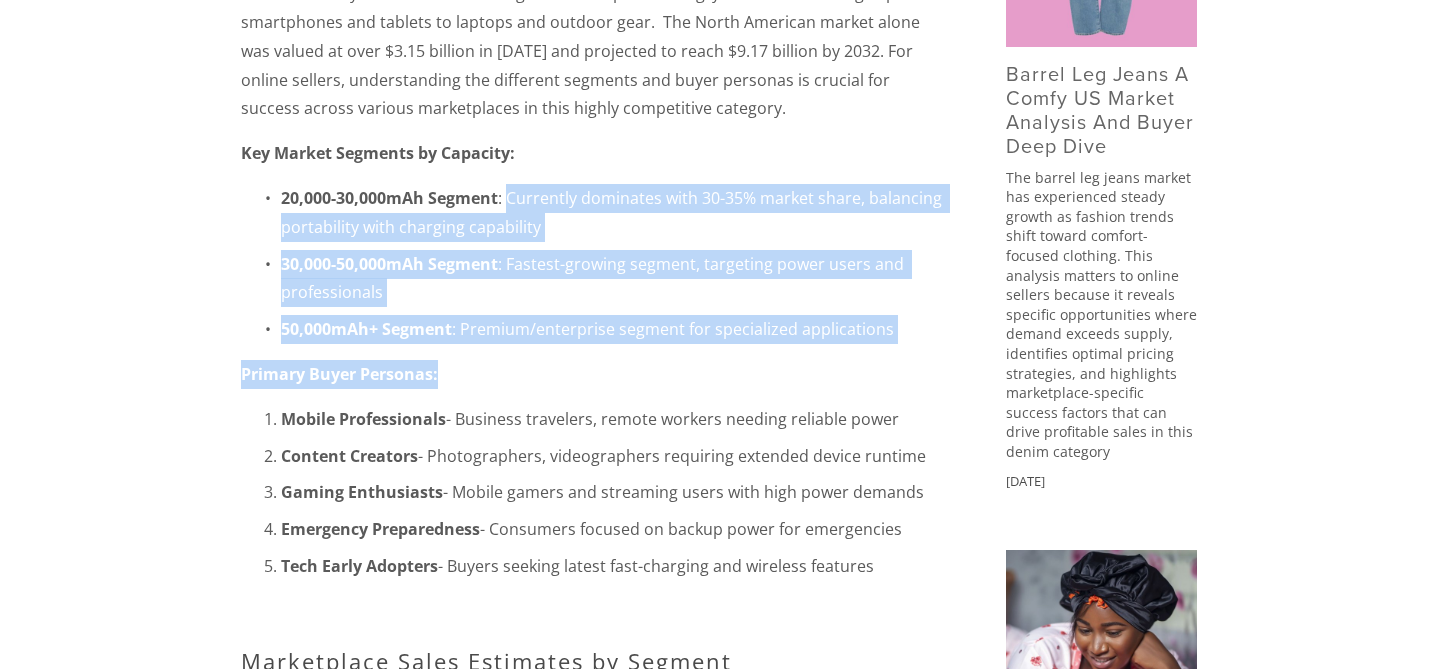 drag, startPoint x: 510, startPoint y: 194, endPoint x: 677, endPoint y: 383, distance: 252.21024 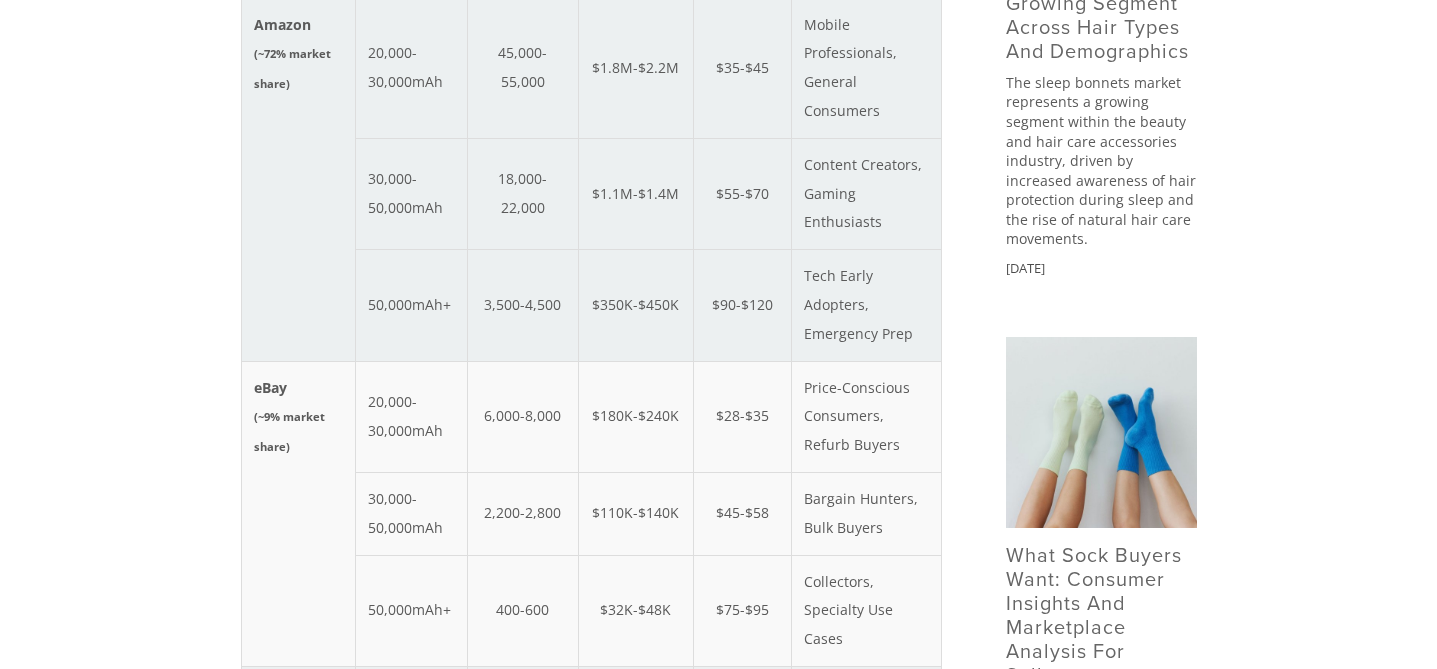scroll, scrollTop: 1281, scrollLeft: 0, axis: vertical 